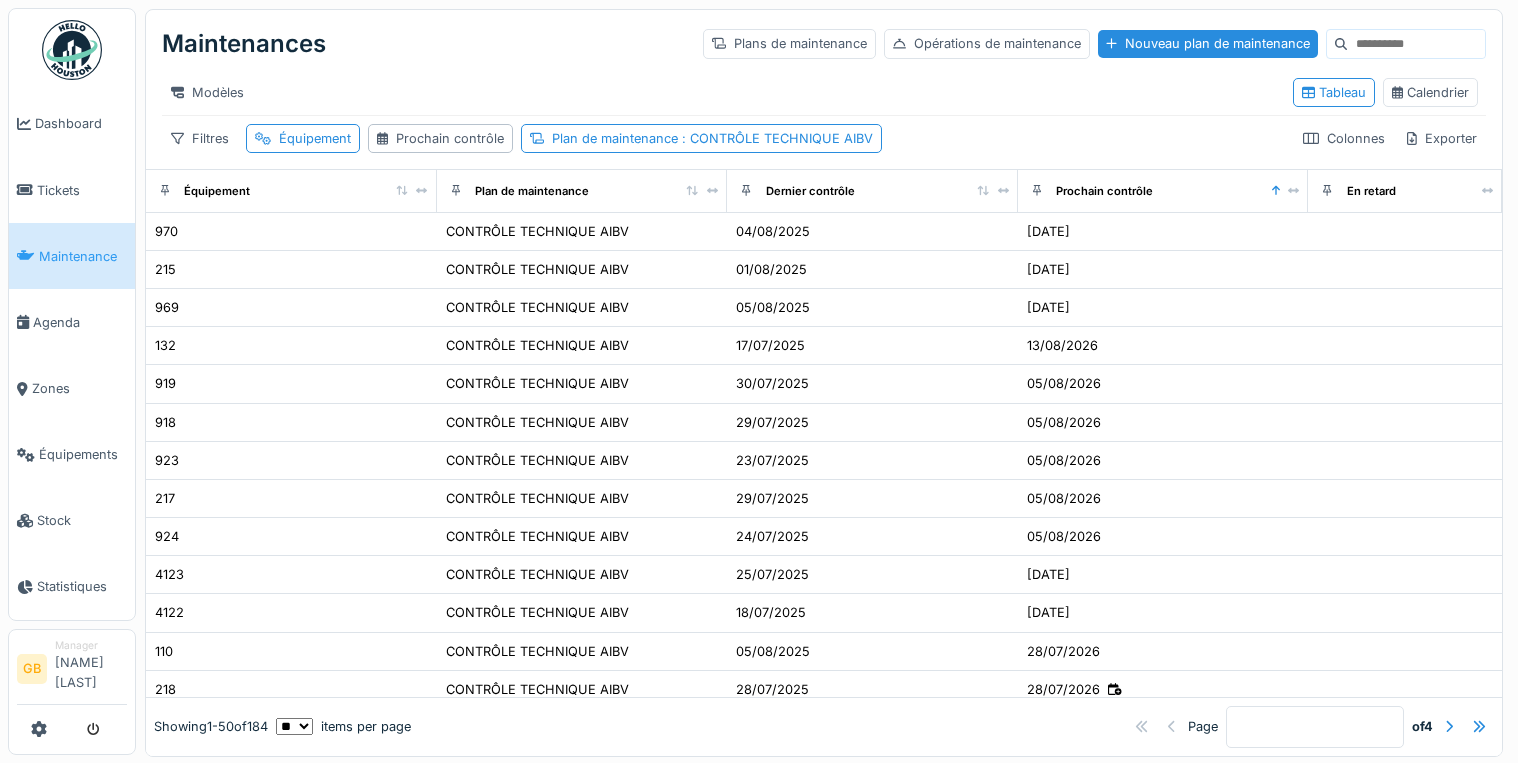 scroll, scrollTop: 0, scrollLeft: 0, axis: both 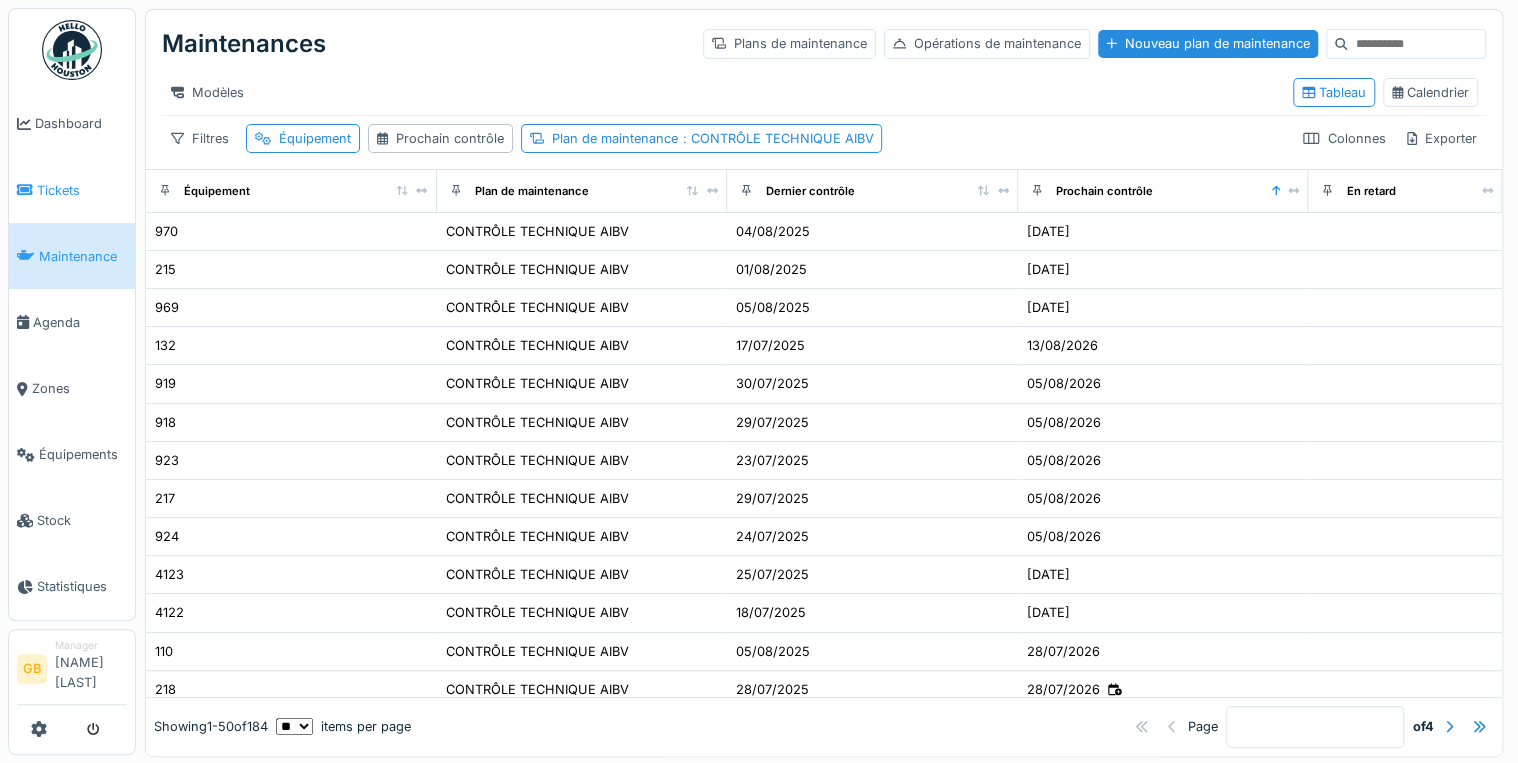 click on "Tickets" at bounding box center [82, 190] 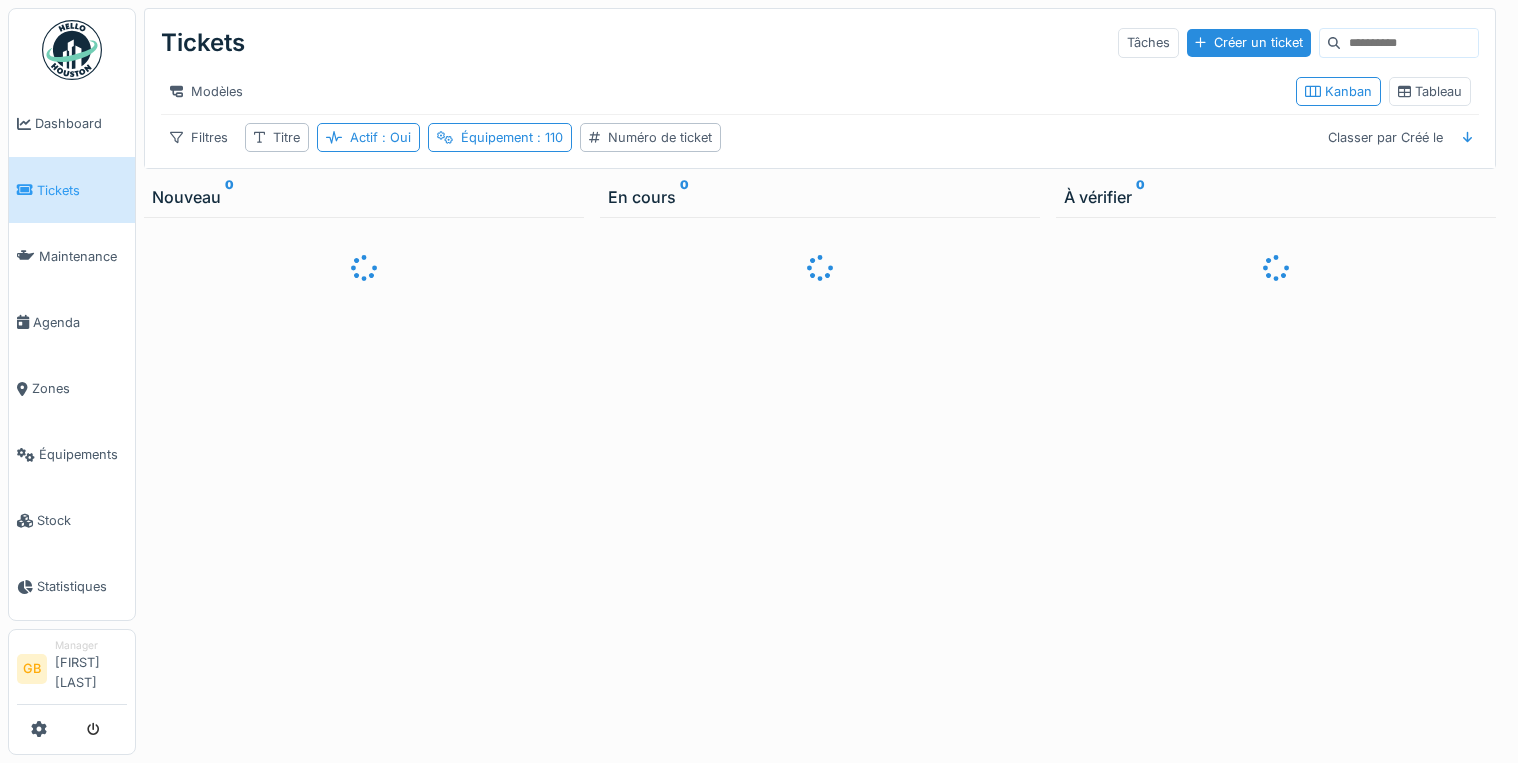 scroll, scrollTop: 0, scrollLeft: 0, axis: both 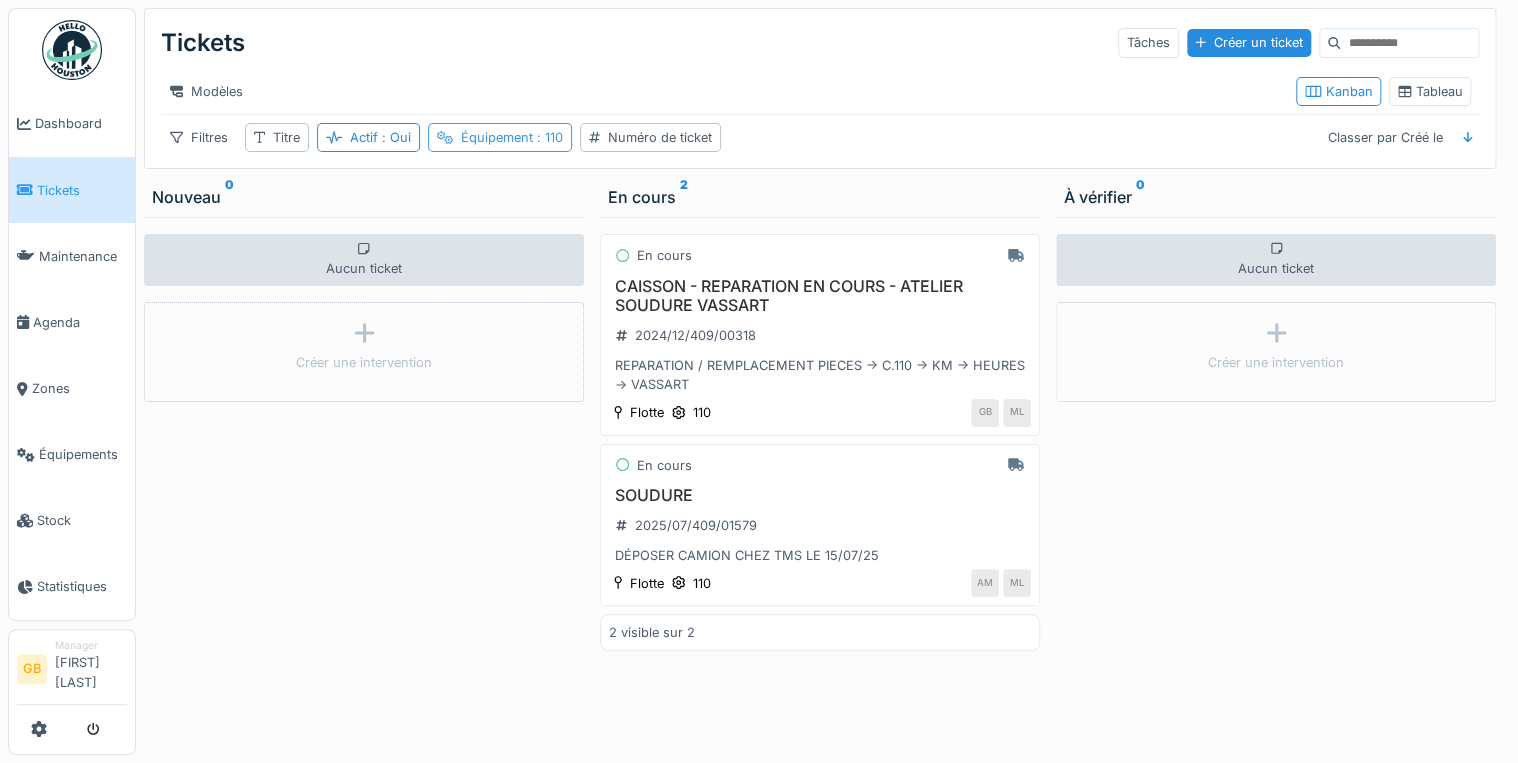 click on ":   110" at bounding box center [548, 137] 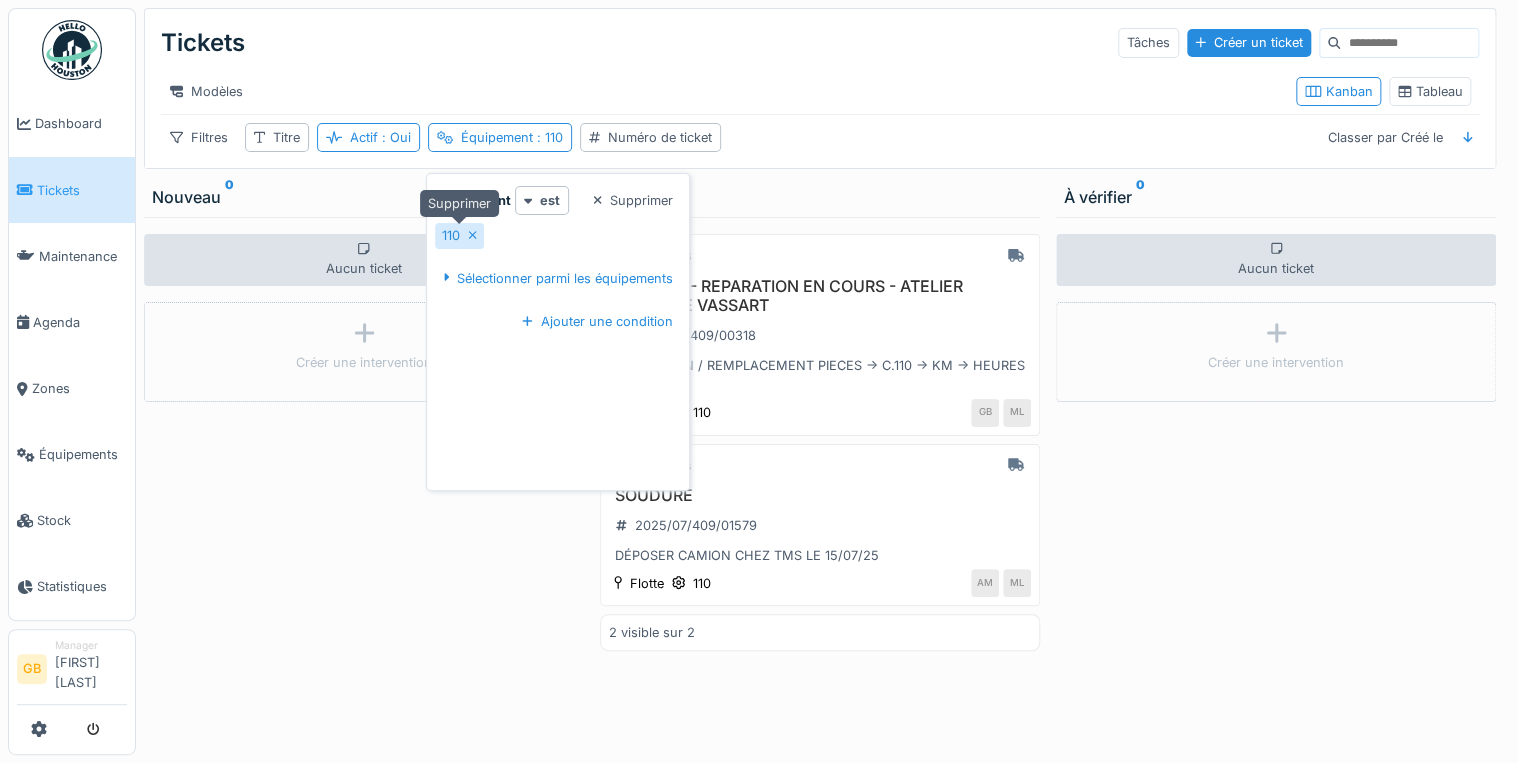 click 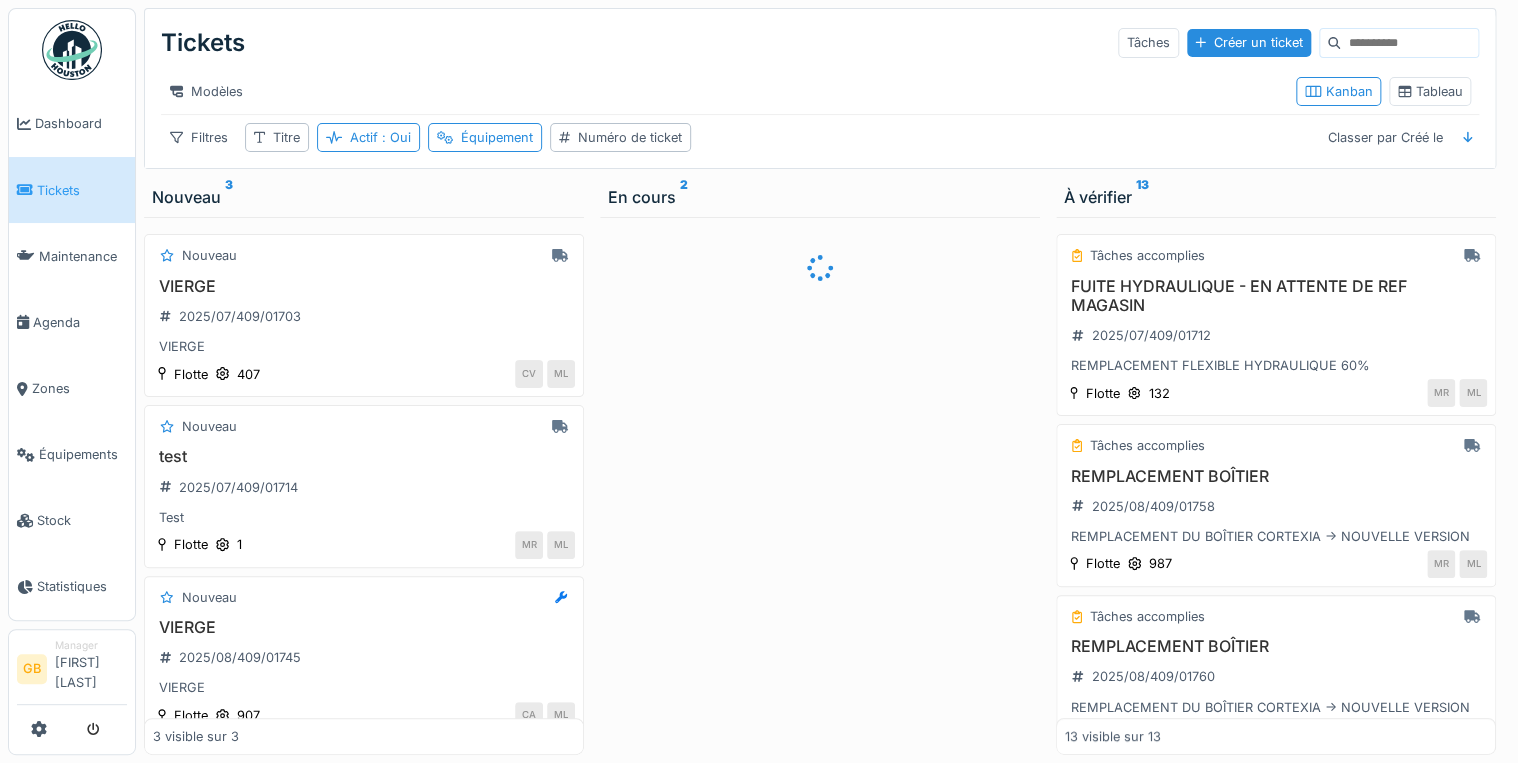 click on "Filtres Titre Actif   :   Oui Équipement Numéro de ticket Classer par Créé le" at bounding box center [820, 137] 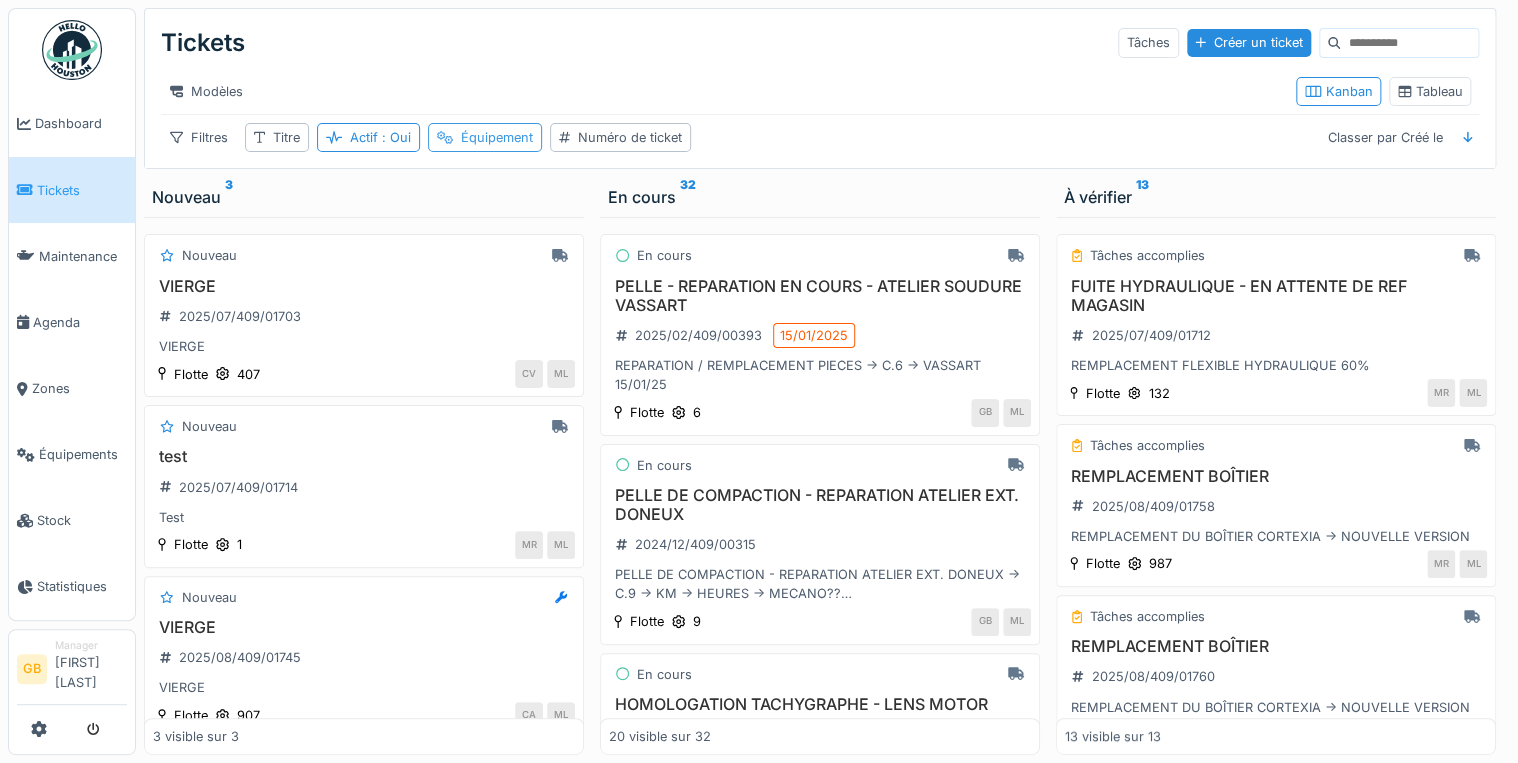 click on "Équipement" at bounding box center (497, 137) 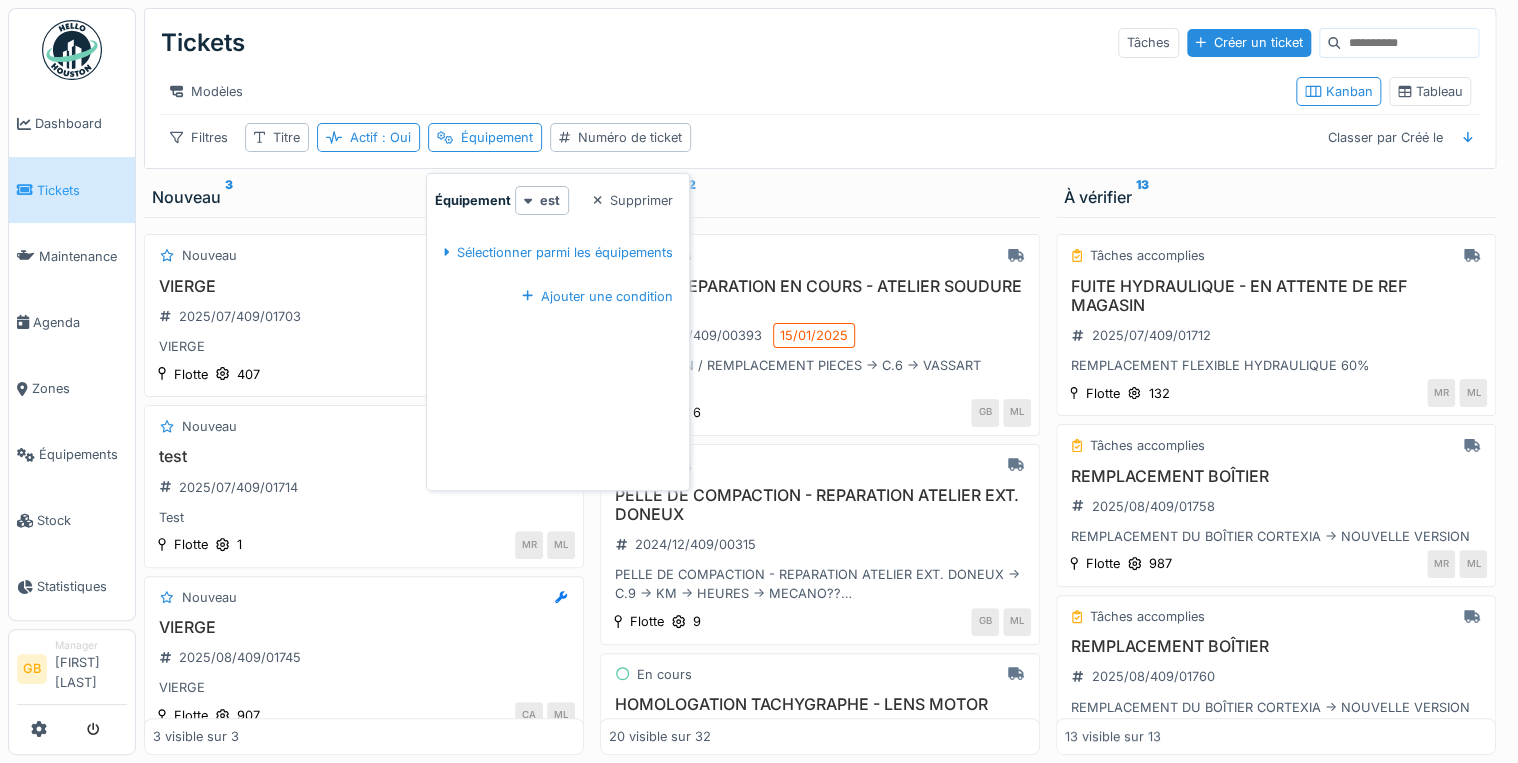 click on "Sélectionner parmi les équipements" at bounding box center [558, 252] 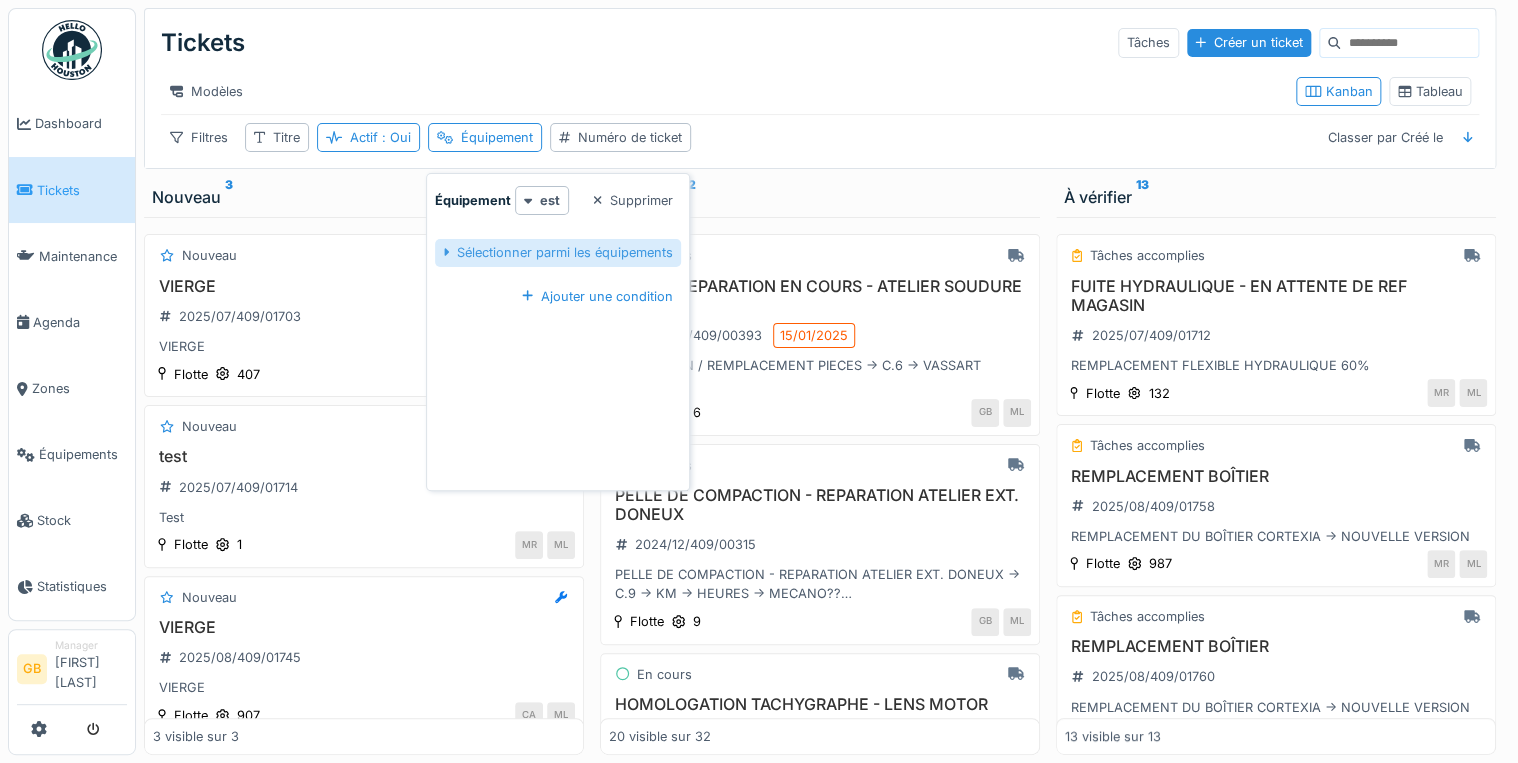 click on "Sélectionner parmi les équipements" at bounding box center [558, 252] 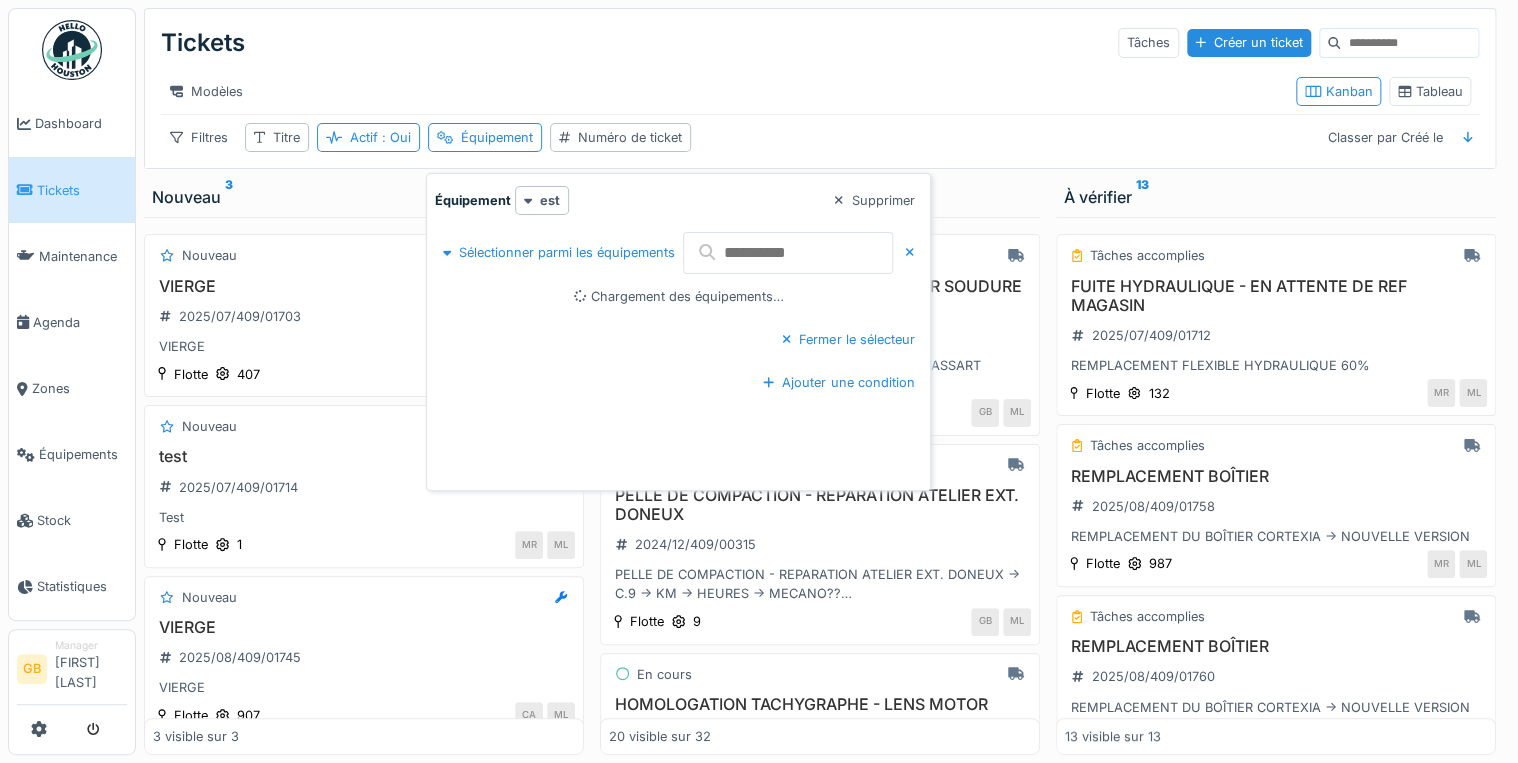 click at bounding box center [788, 253] 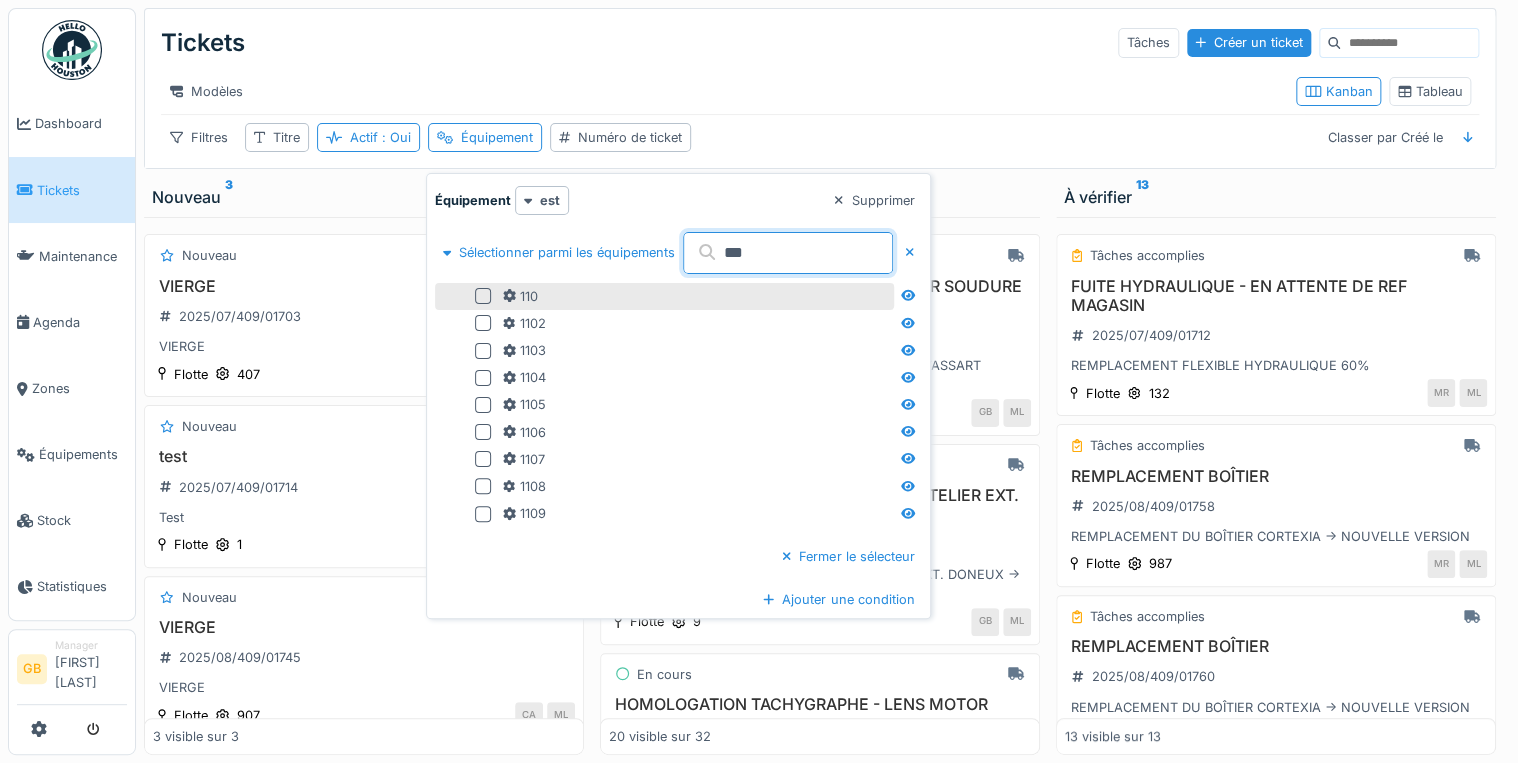 type on "***" 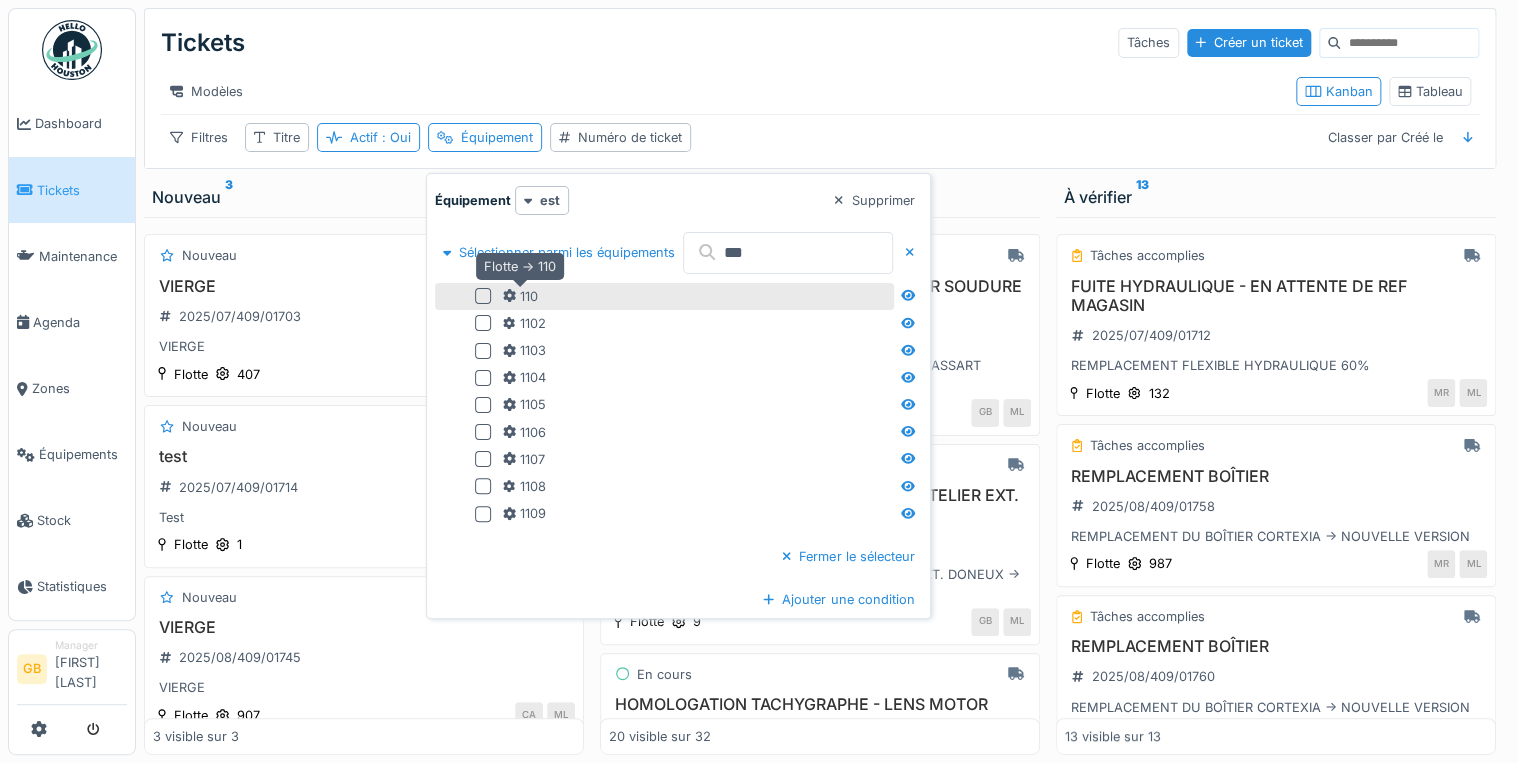click 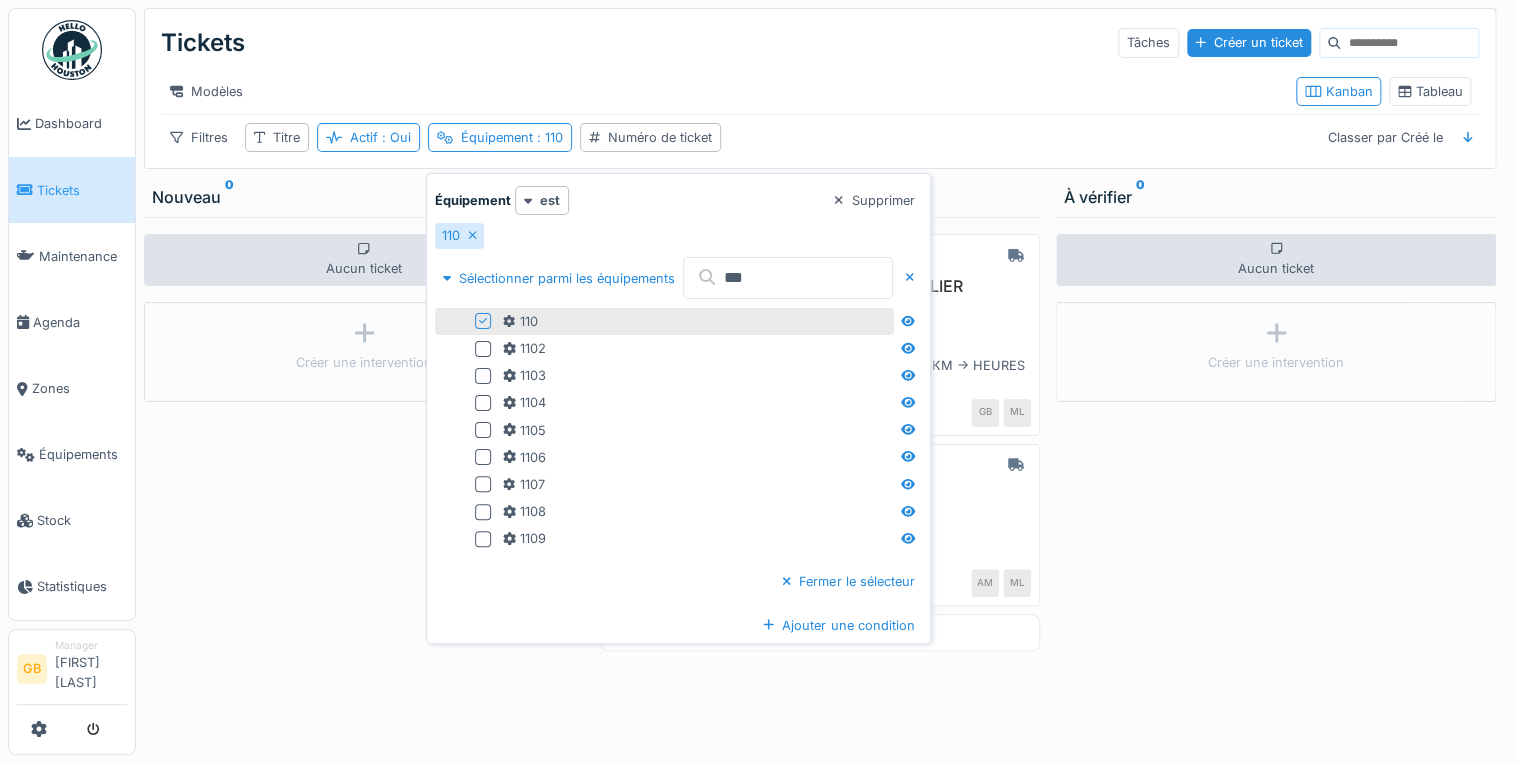 click on "Tickets Tâches Créer un ticket Modèles   Kanban   Tableau Filtres Titre Actif   :   Oui Équipement   :   110 Numéro de ticket Classer par Créé le" at bounding box center [820, 88] 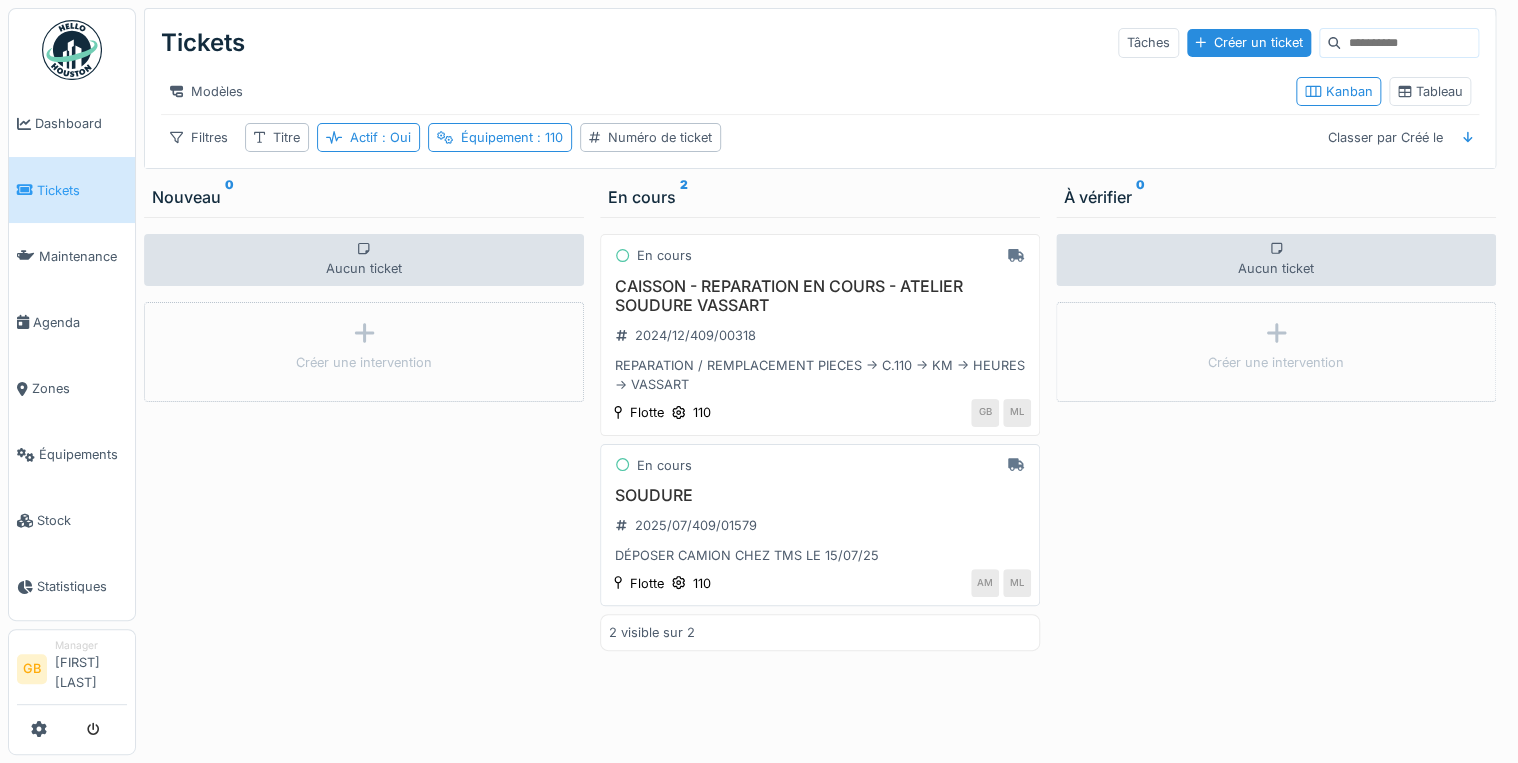 click on "SOUDURE" at bounding box center [820, 495] 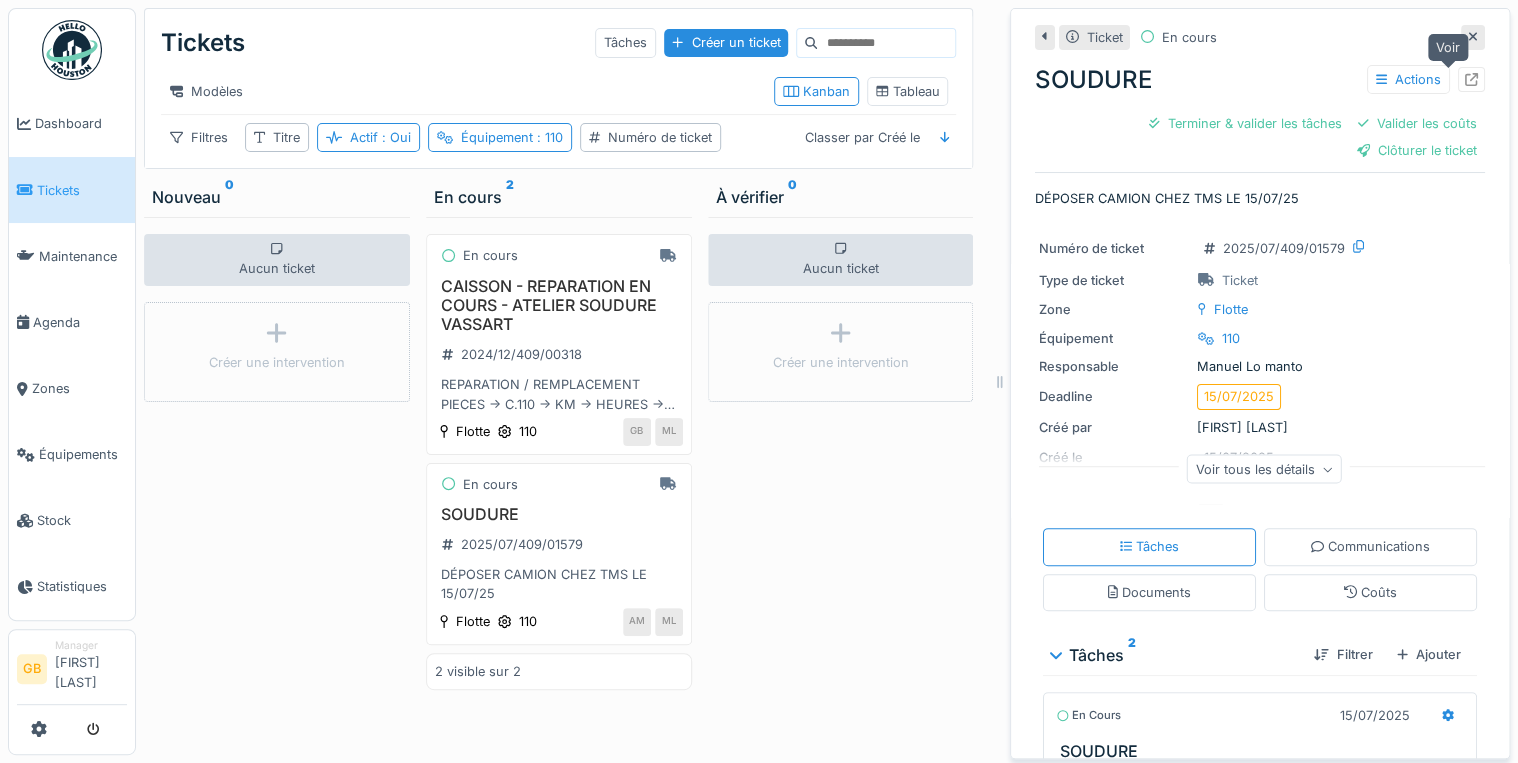 click at bounding box center [1471, 79] 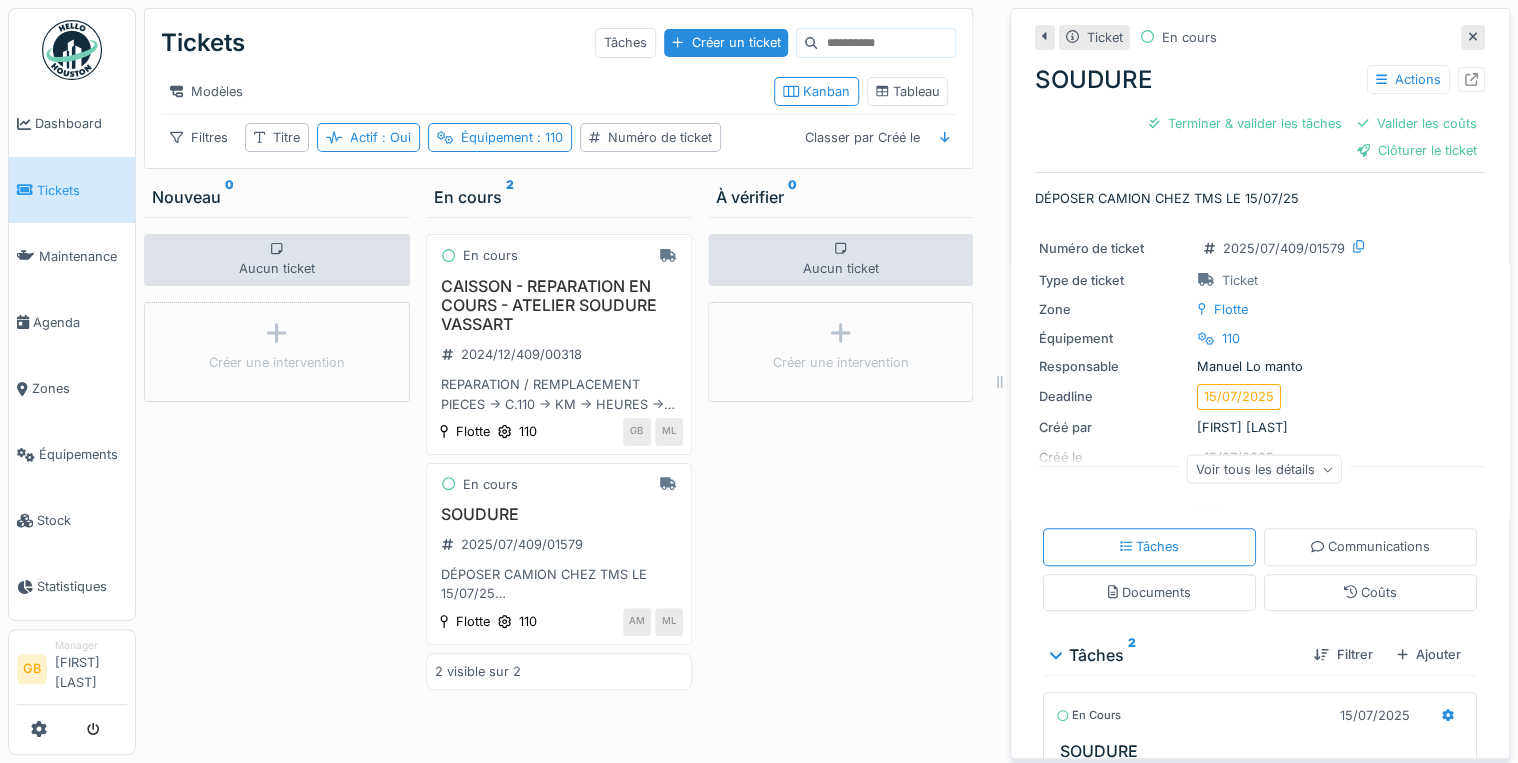 click at bounding box center (1473, 37) 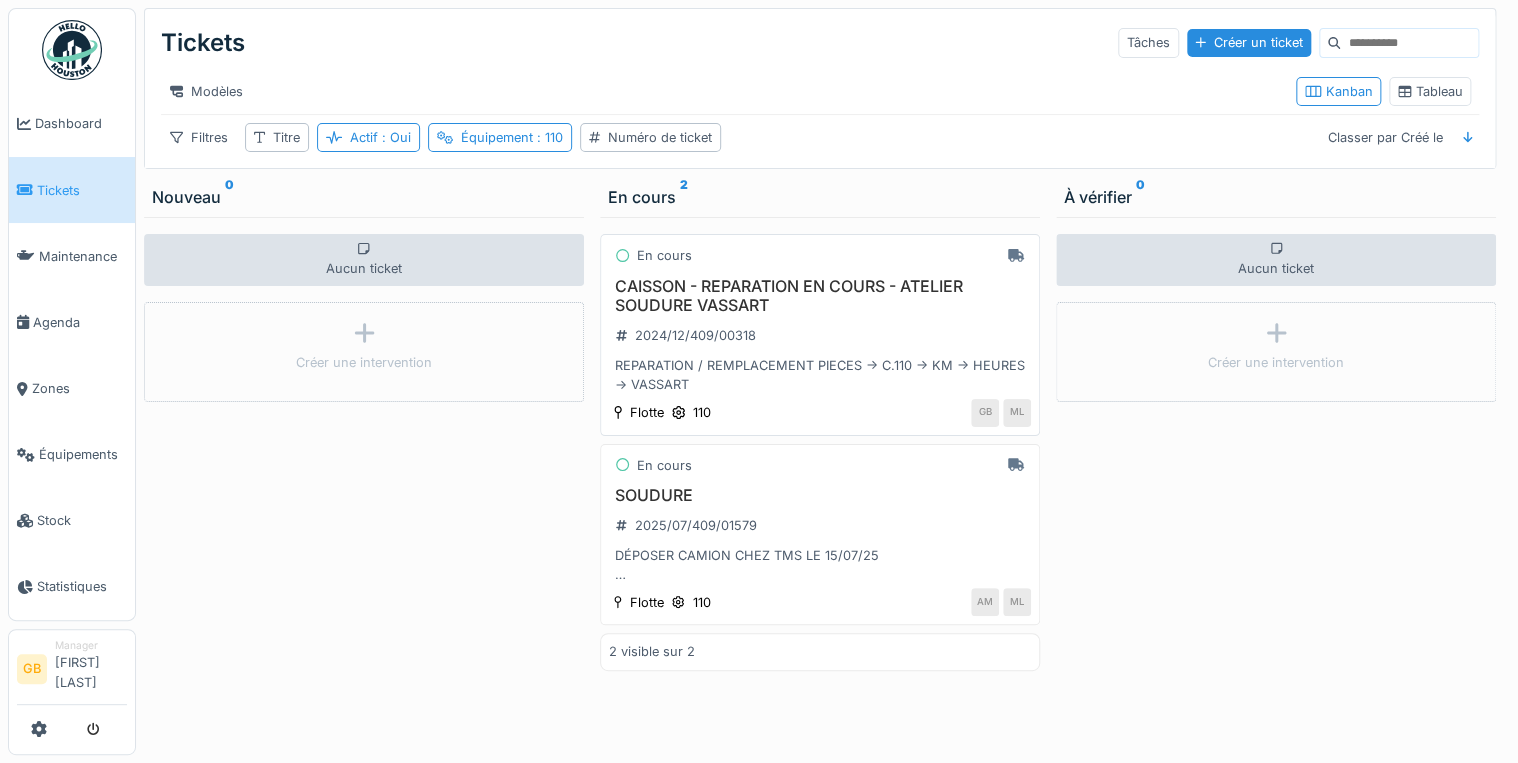 click on "Flotte 110" at bounding box center (662, 413) 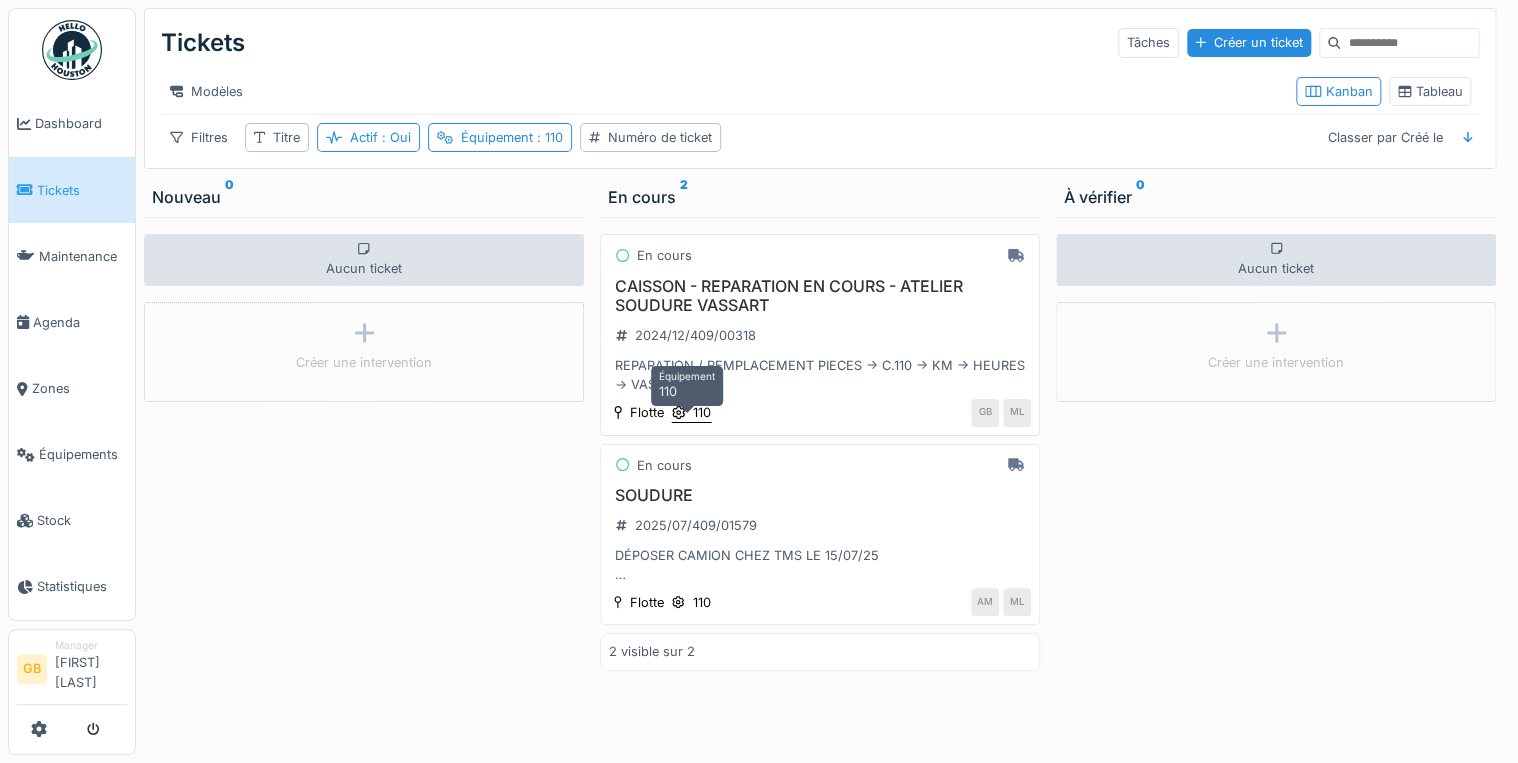 click on "110" at bounding box center (702, 412) 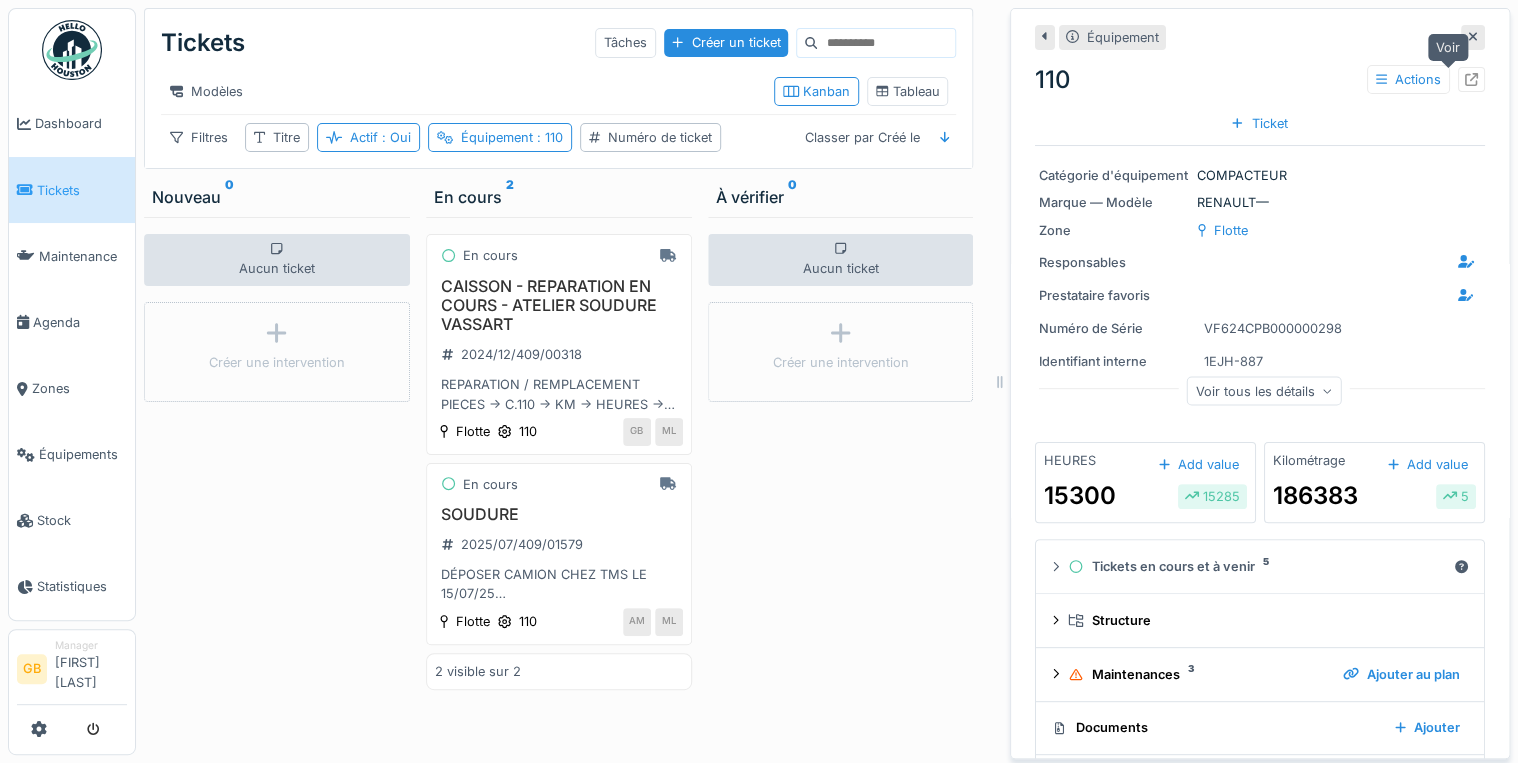 click at bounding box center [1471, 79] 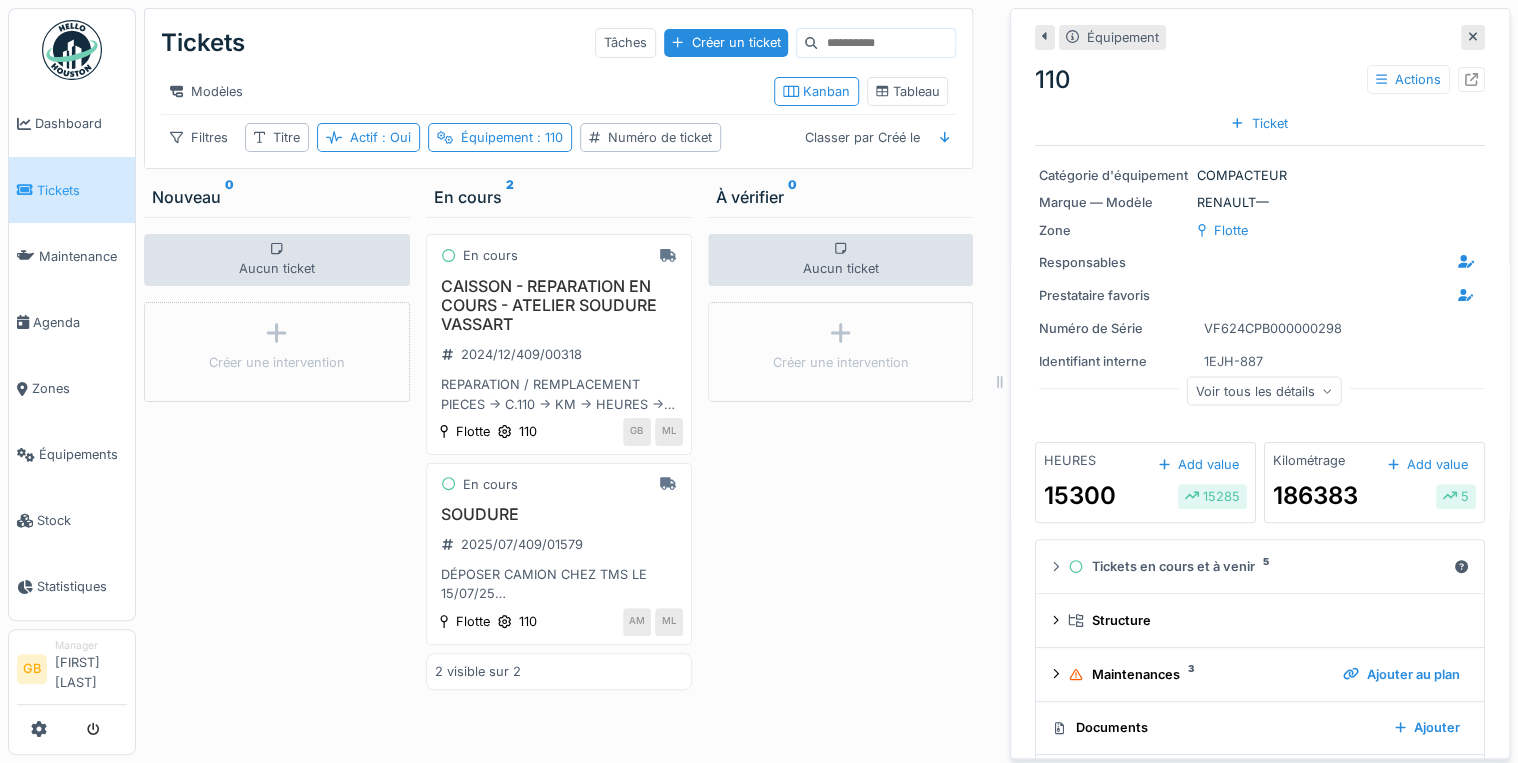 click at bounding box center [1473, 37] 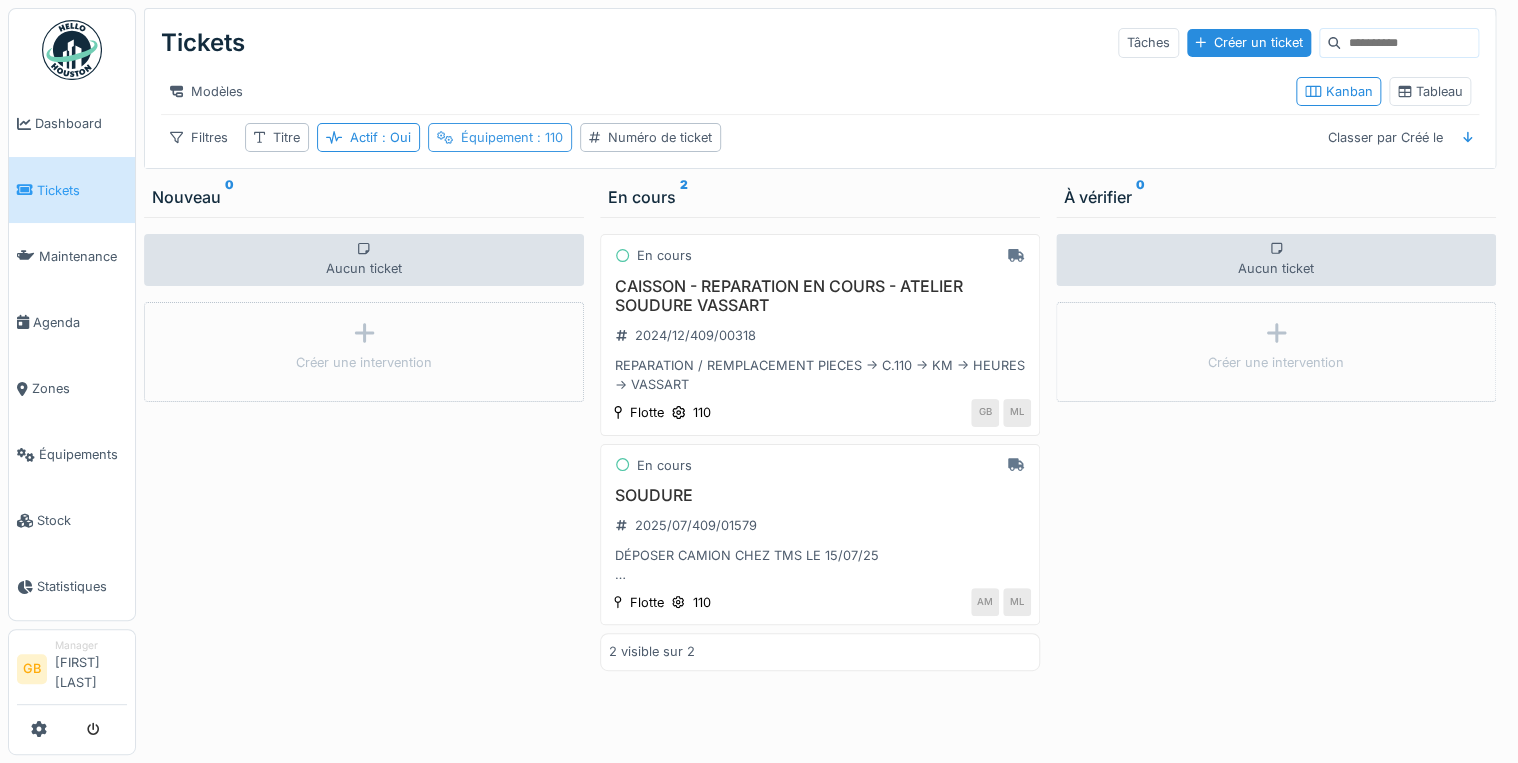 click on ":   110" at bounding box center (548, 137) 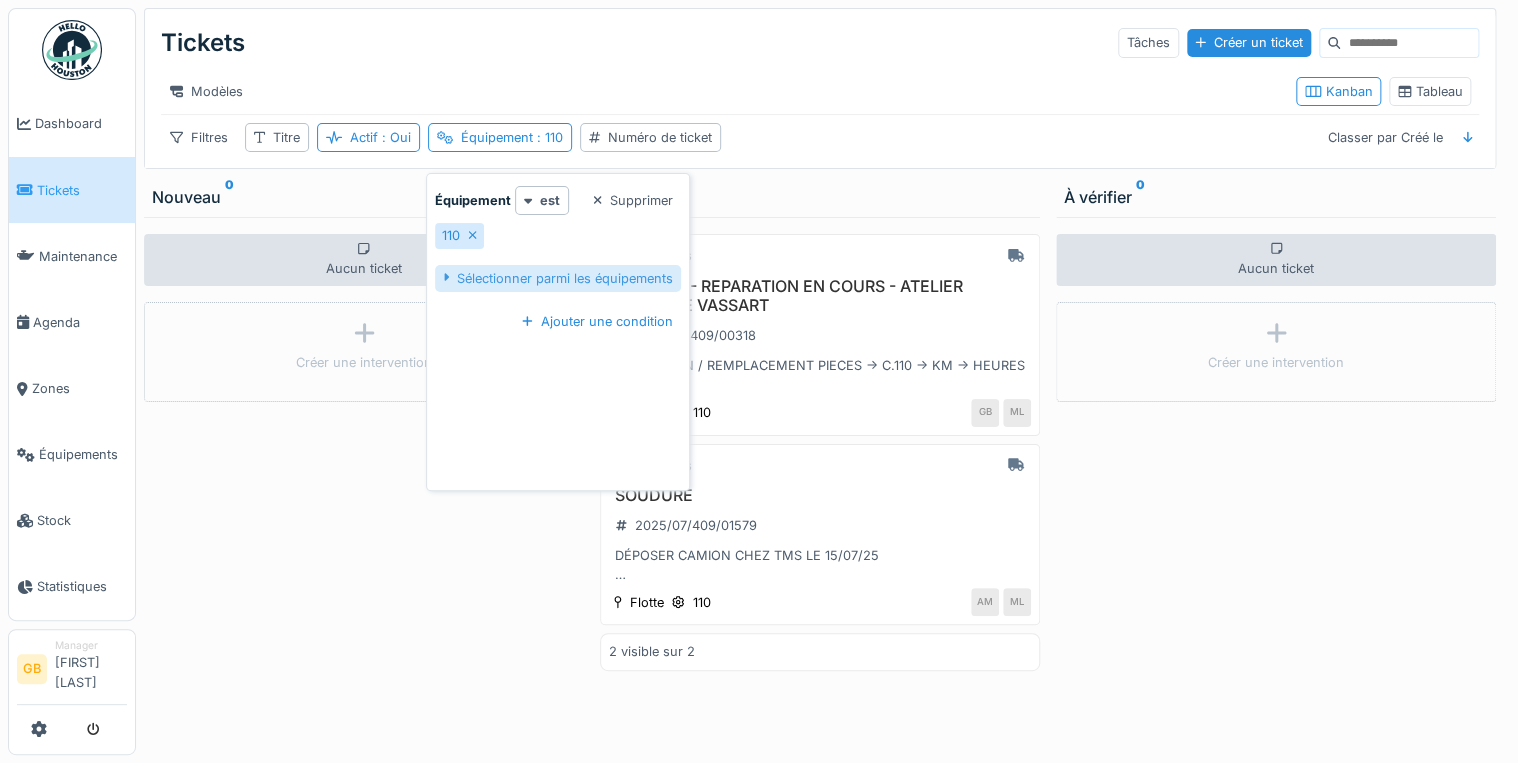 click on "Sélectionner parmi les équipements" at bounding box center [558, 278] 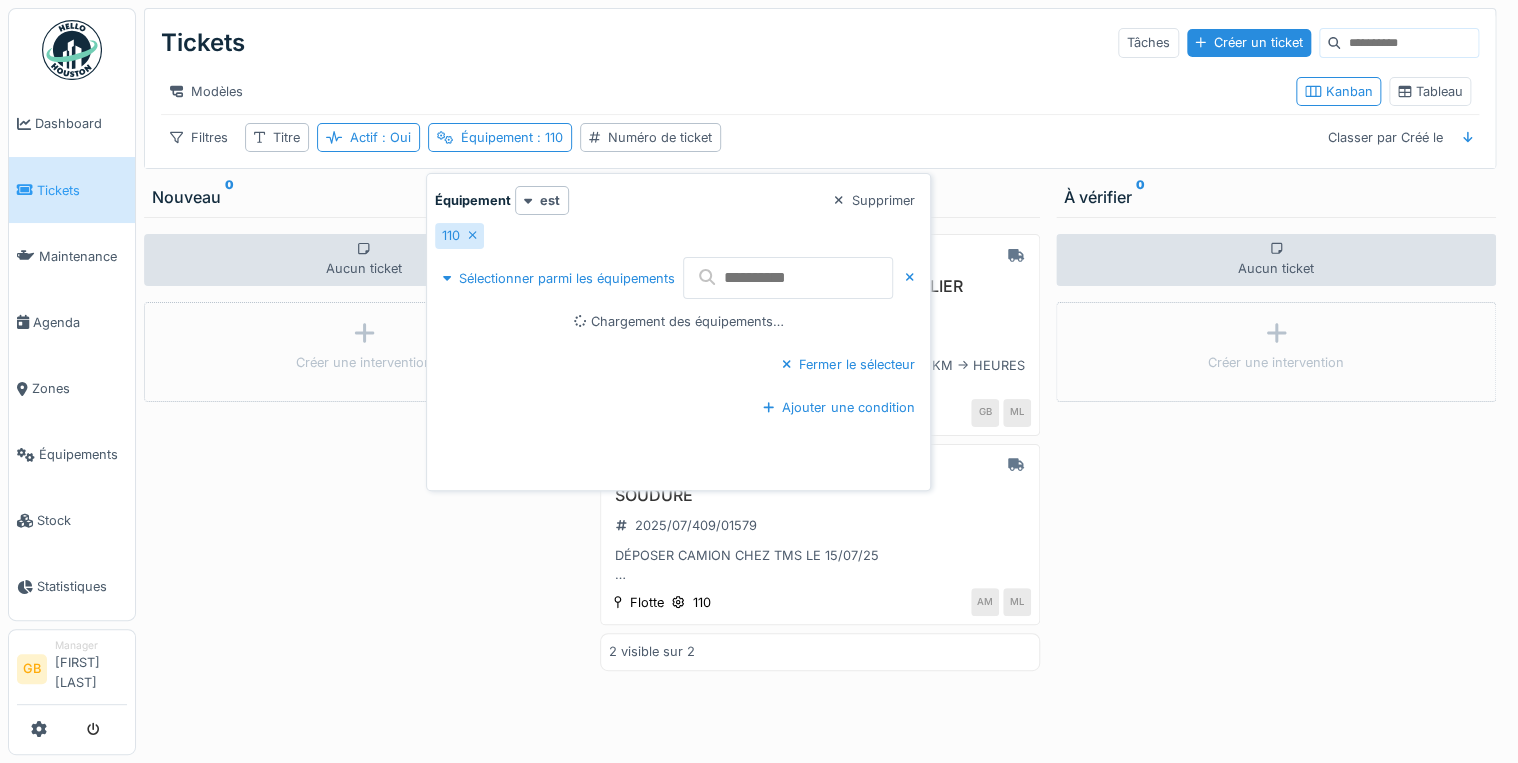 click at bounding box center [788, 278] 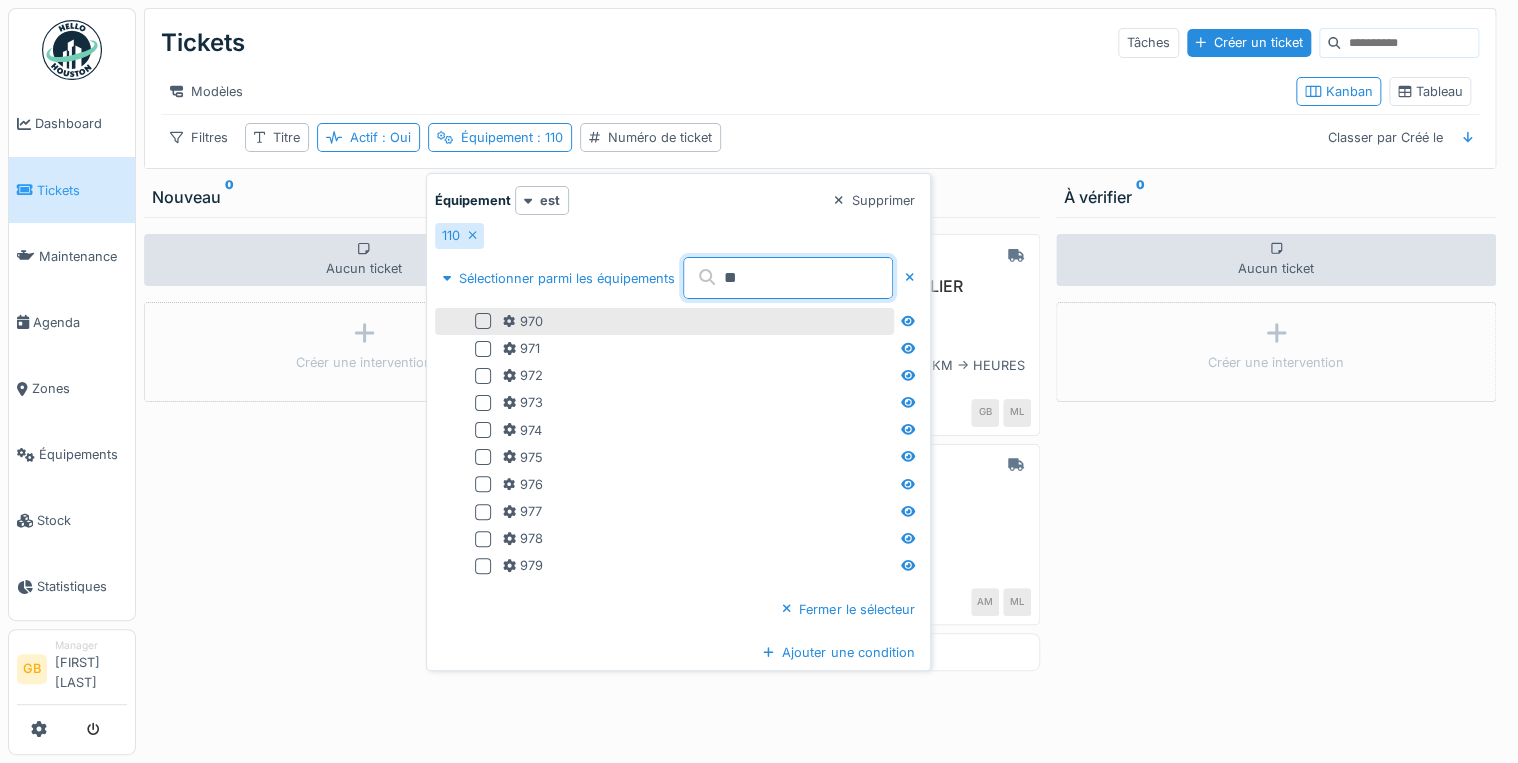 type on "**" 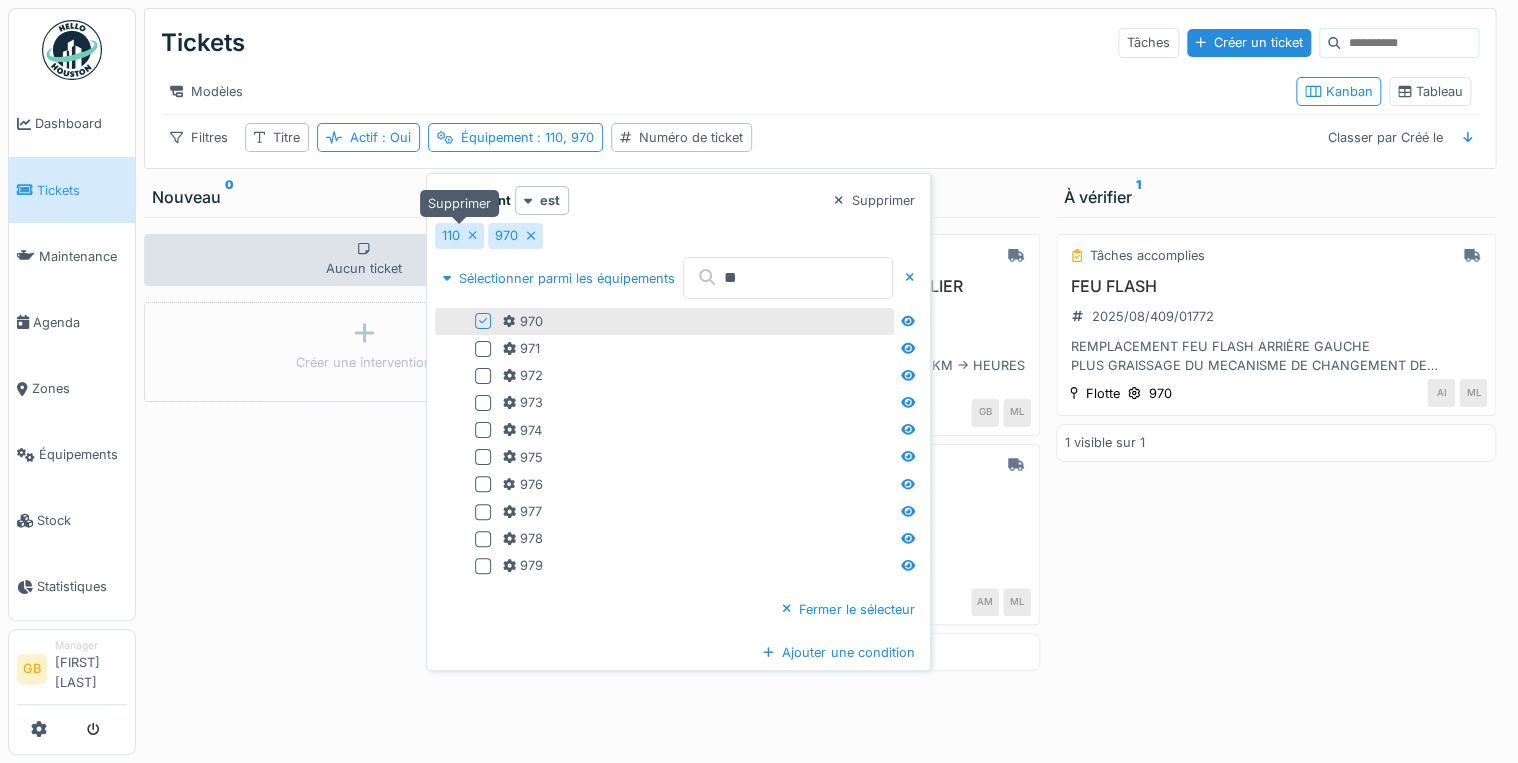 click 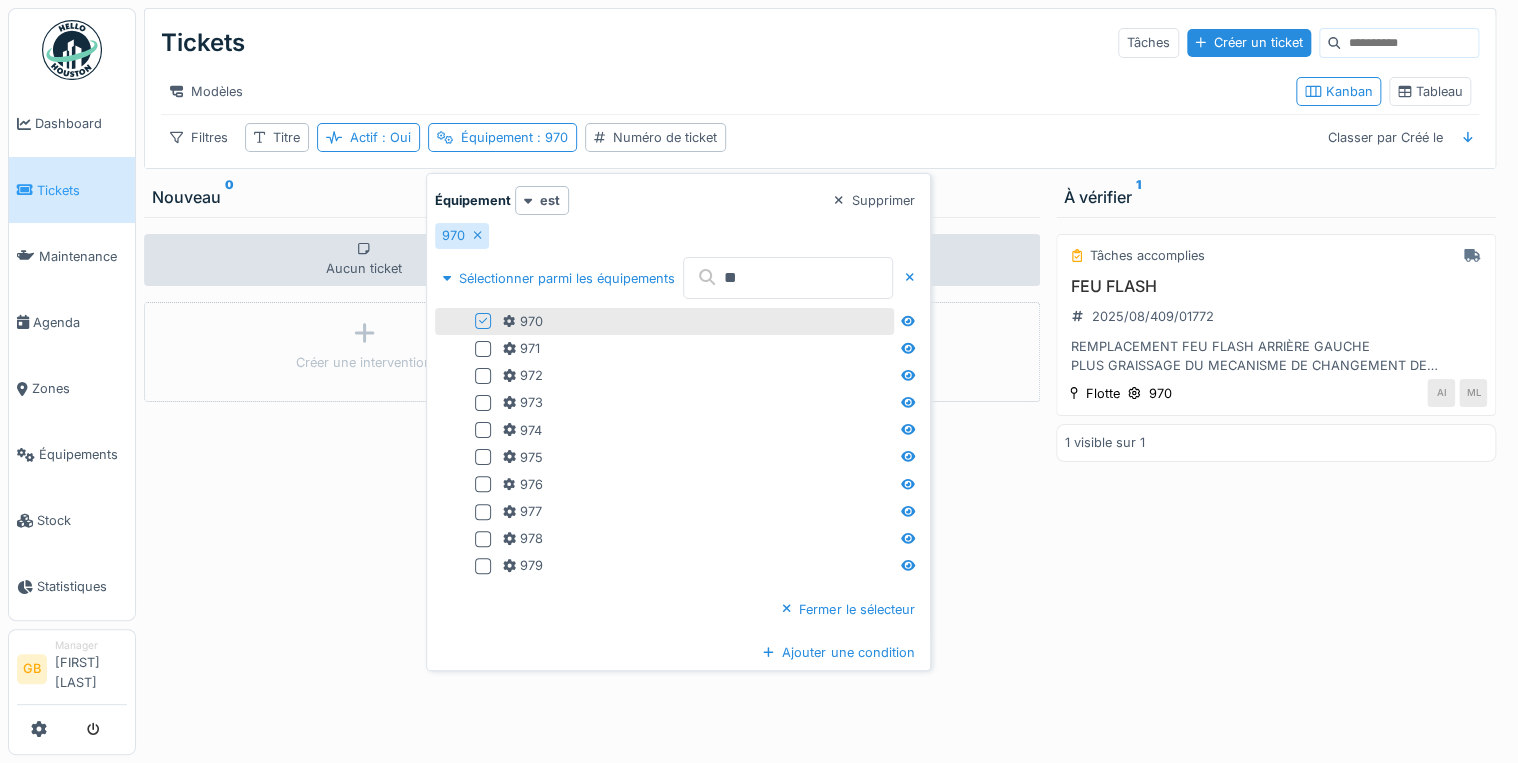 click on "Modèles" at bounding box center (720, 91) 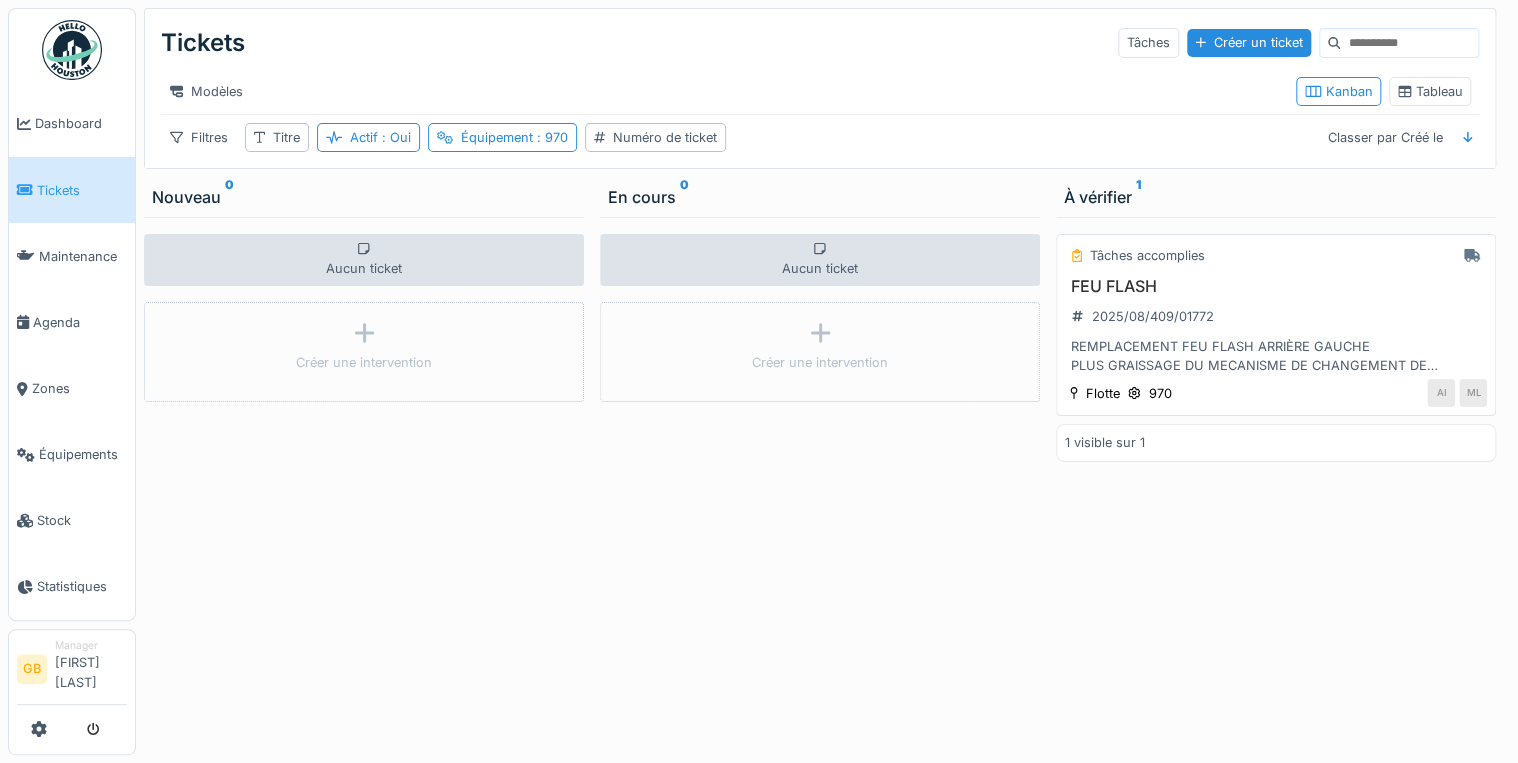 click on "FEU FLASH" at bounding box center [1276, 286] 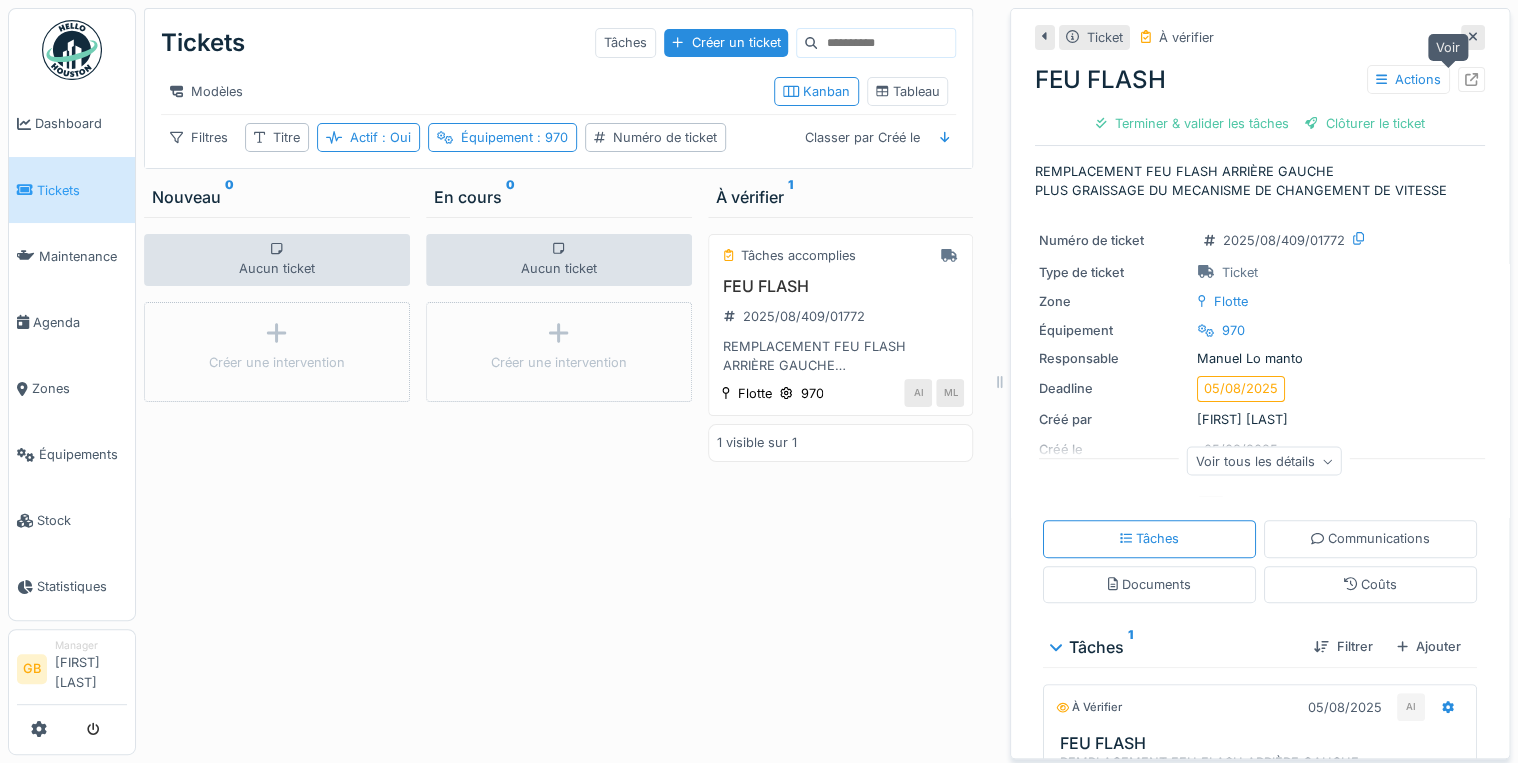 click at bounding box center [1471, 79] 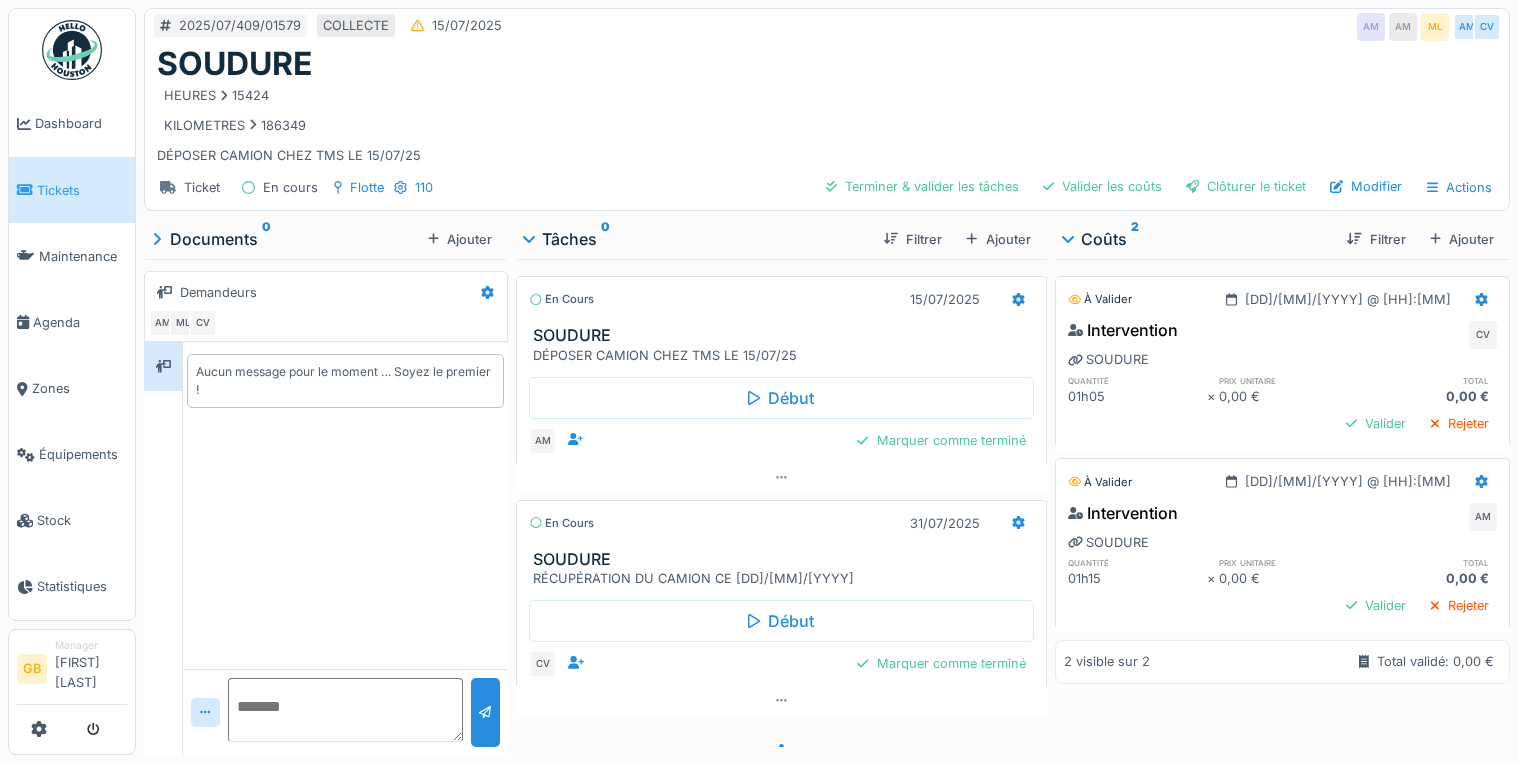 scroll, scrollTop: 0, scrollLeft: 0, axis: both 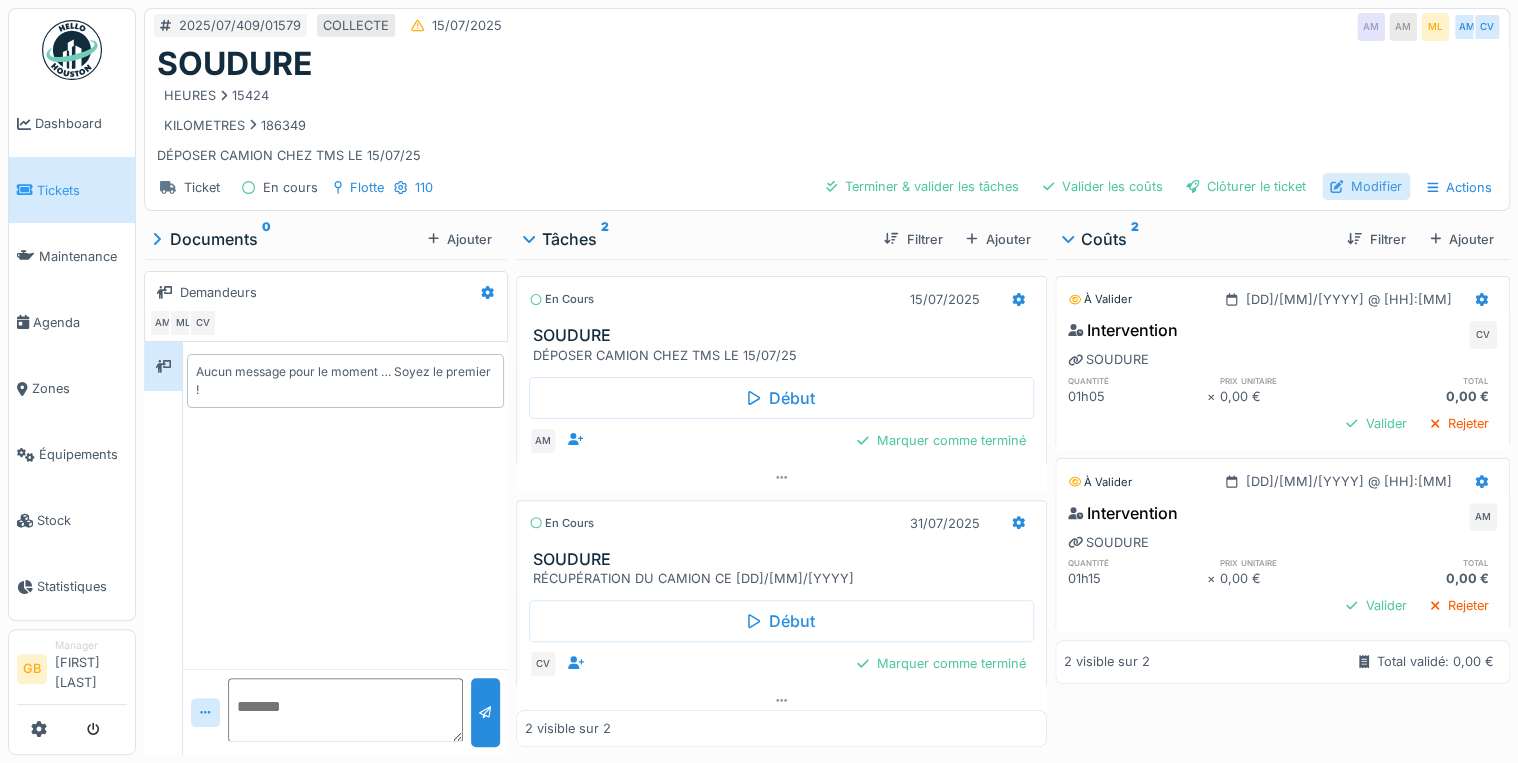 click on "Modifier" at bounding box center [1366, 186] 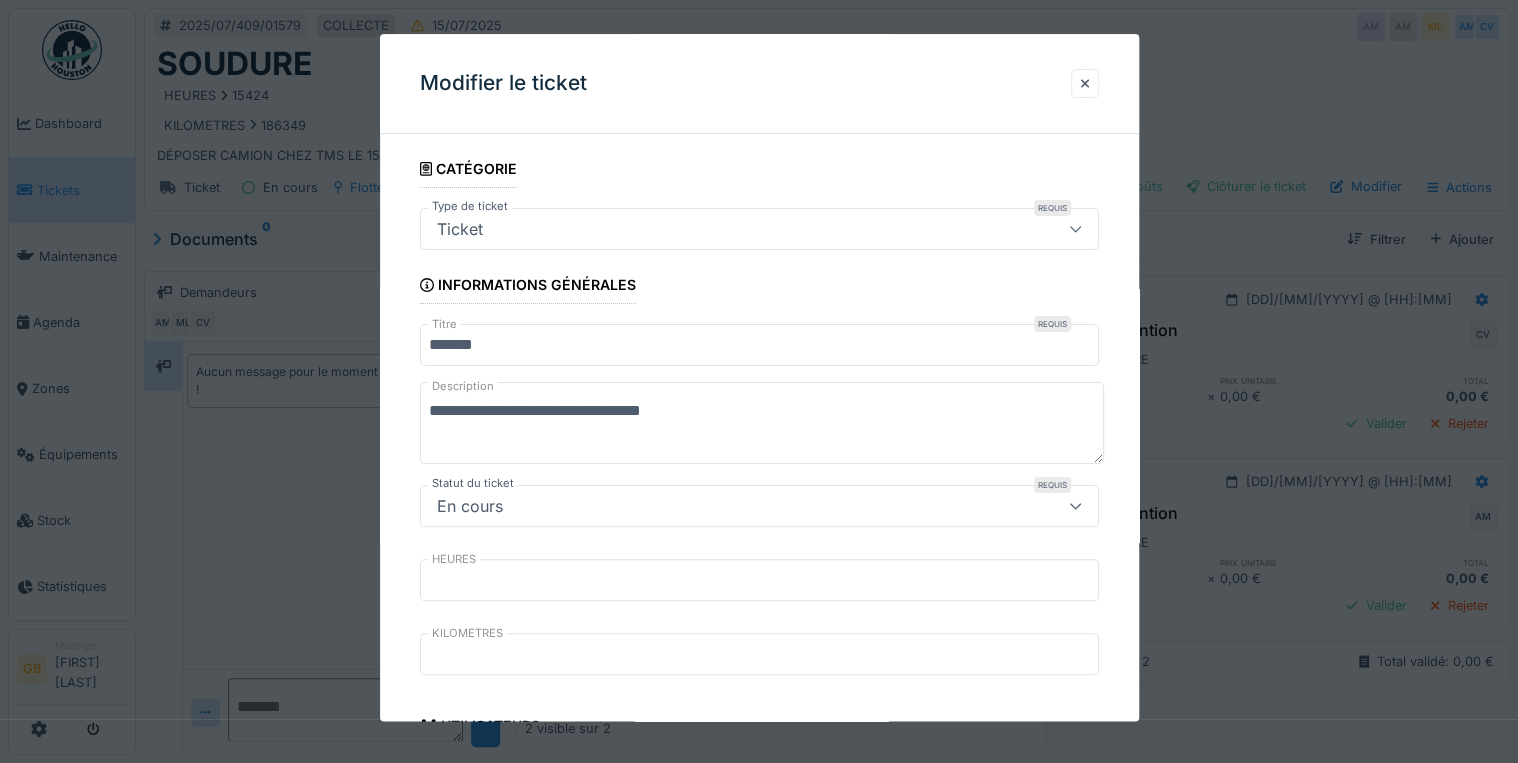 click on "**********" at bounding box center (762, 424) 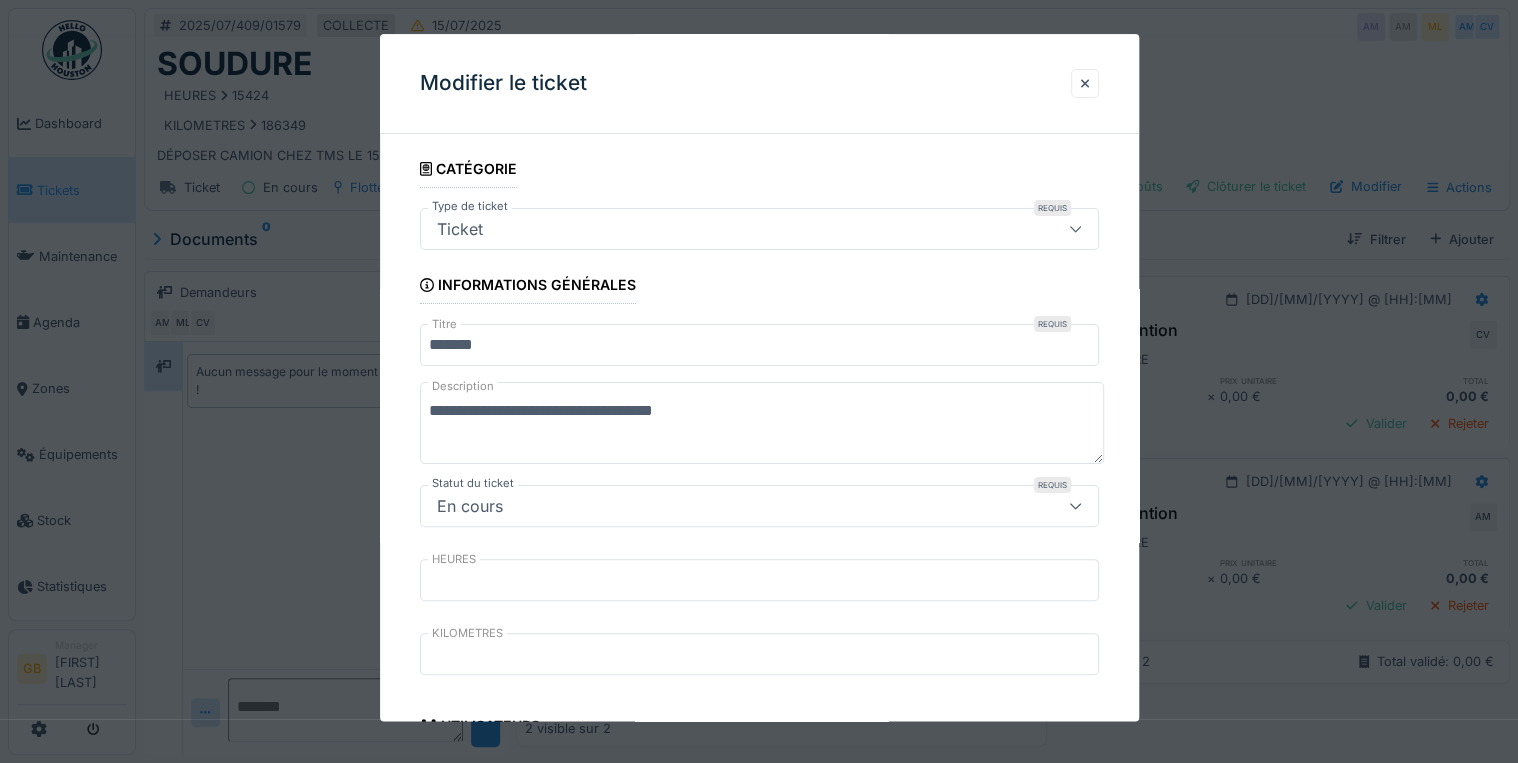 scroll, scrollTop: 0, scrollLeft: 0, axis: both 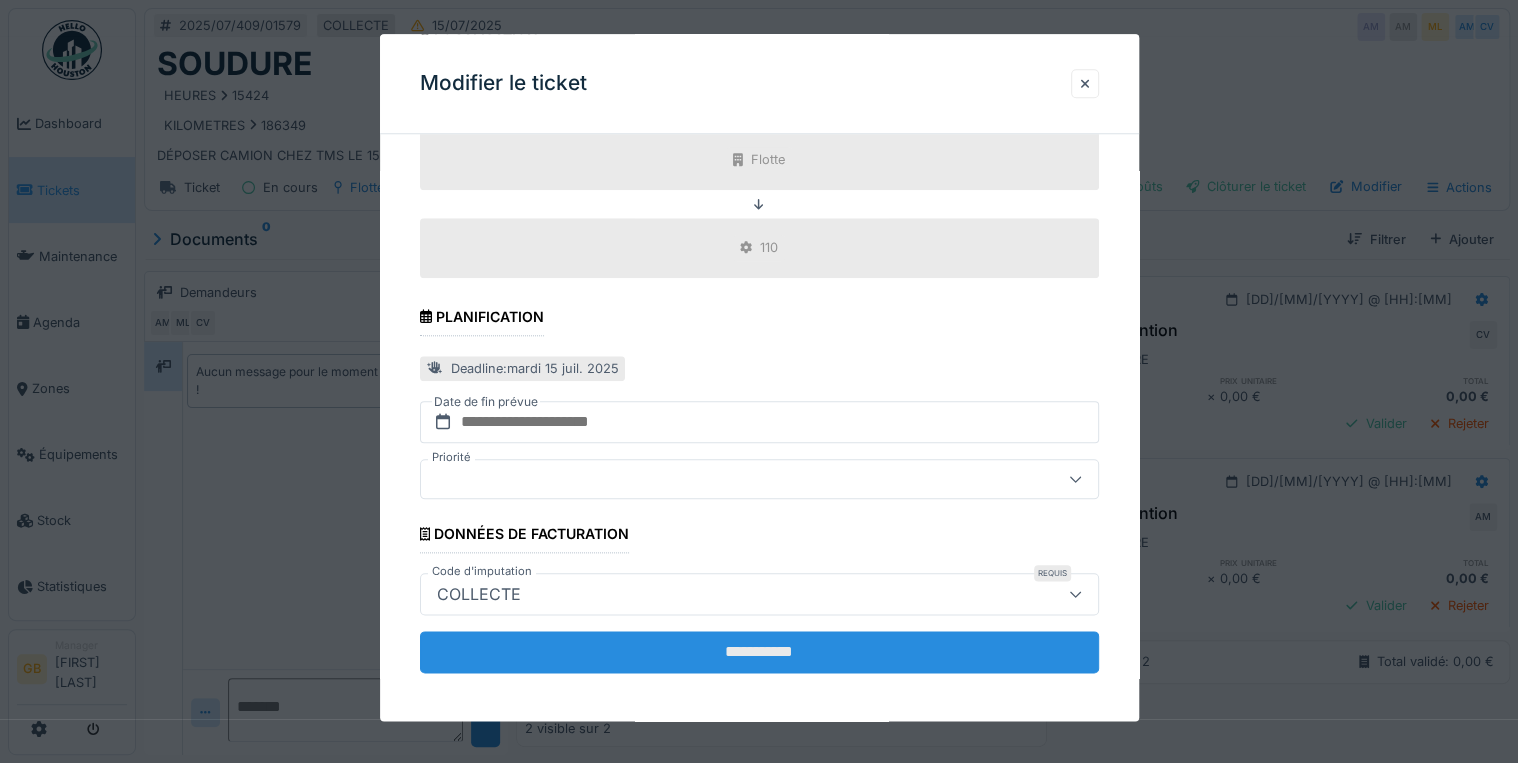 type on "**********" 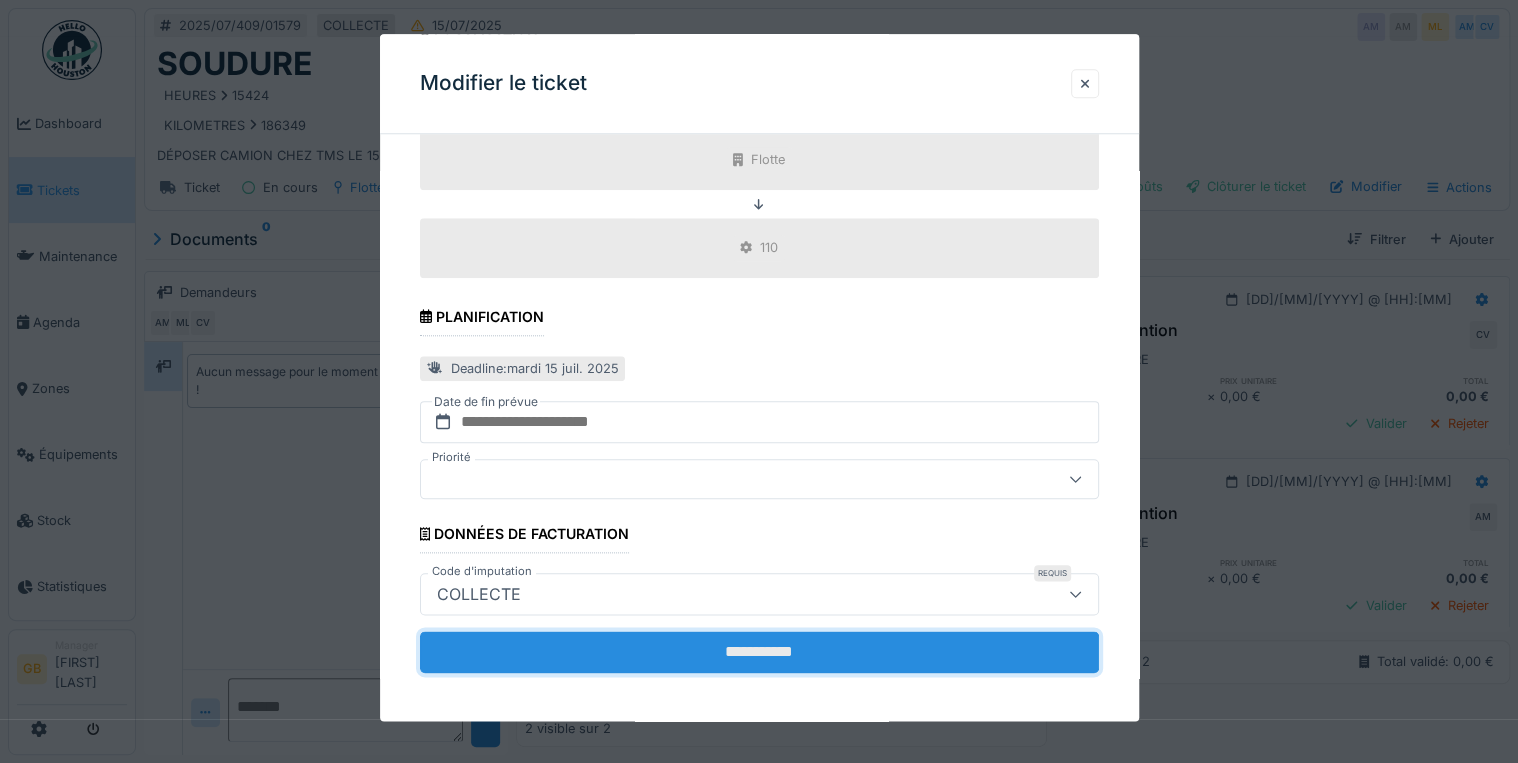 click on "**********" at bounding box center (759, 652) 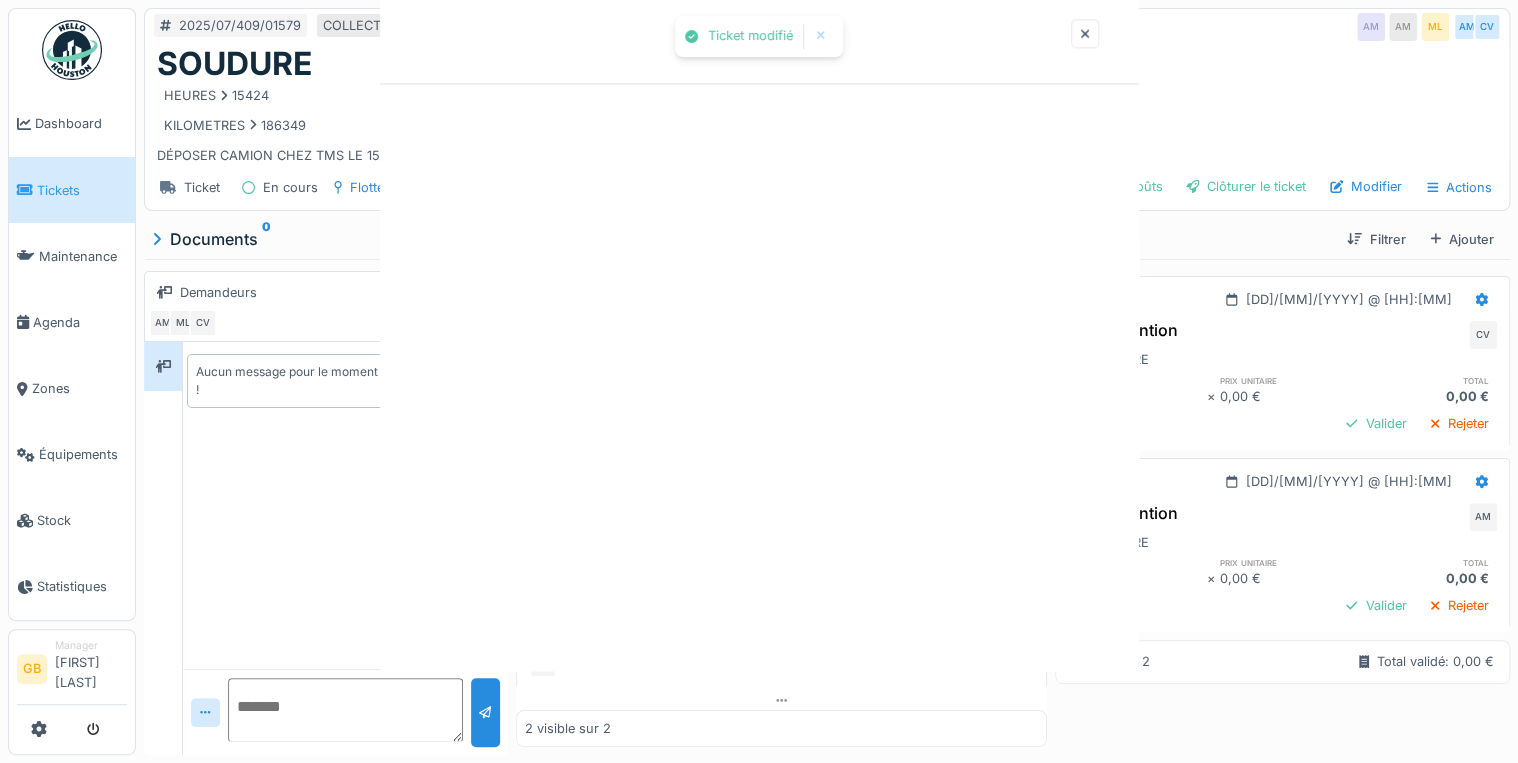 scroll, scrollTop: 0, scrollLeft: 0, axis: both 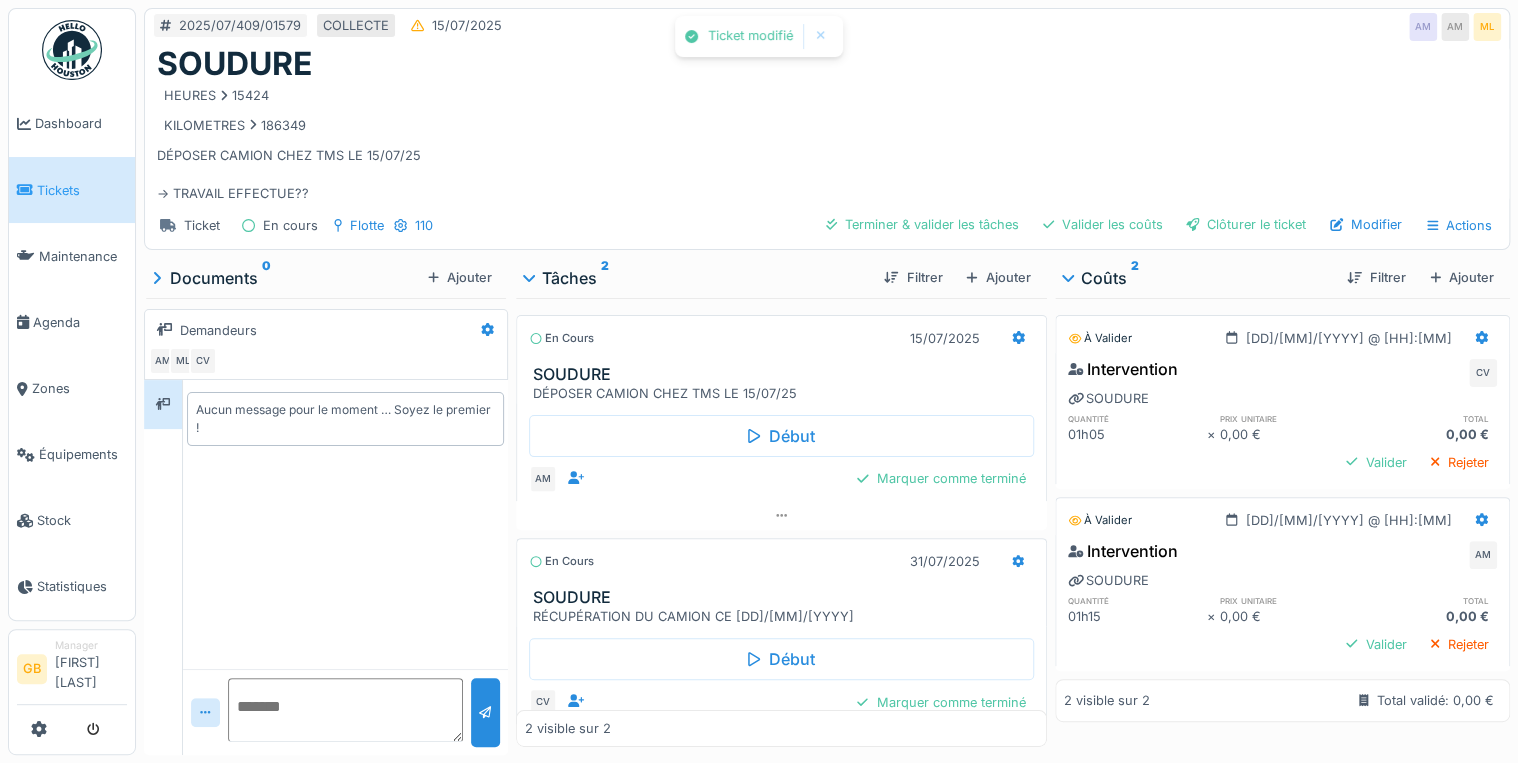 click at bounding box center [345, 710] 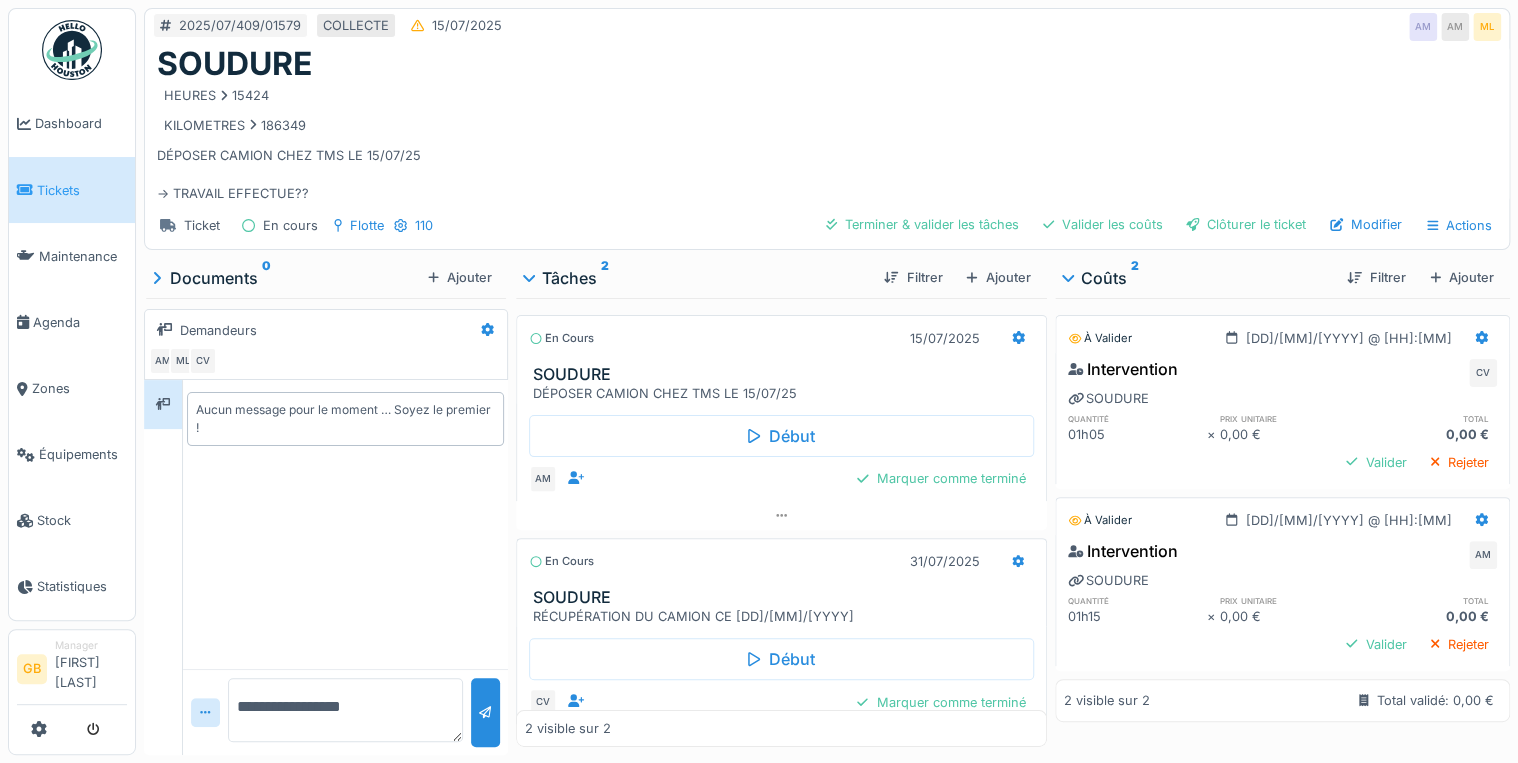 click on "**********" at bounding box center (345, 710) 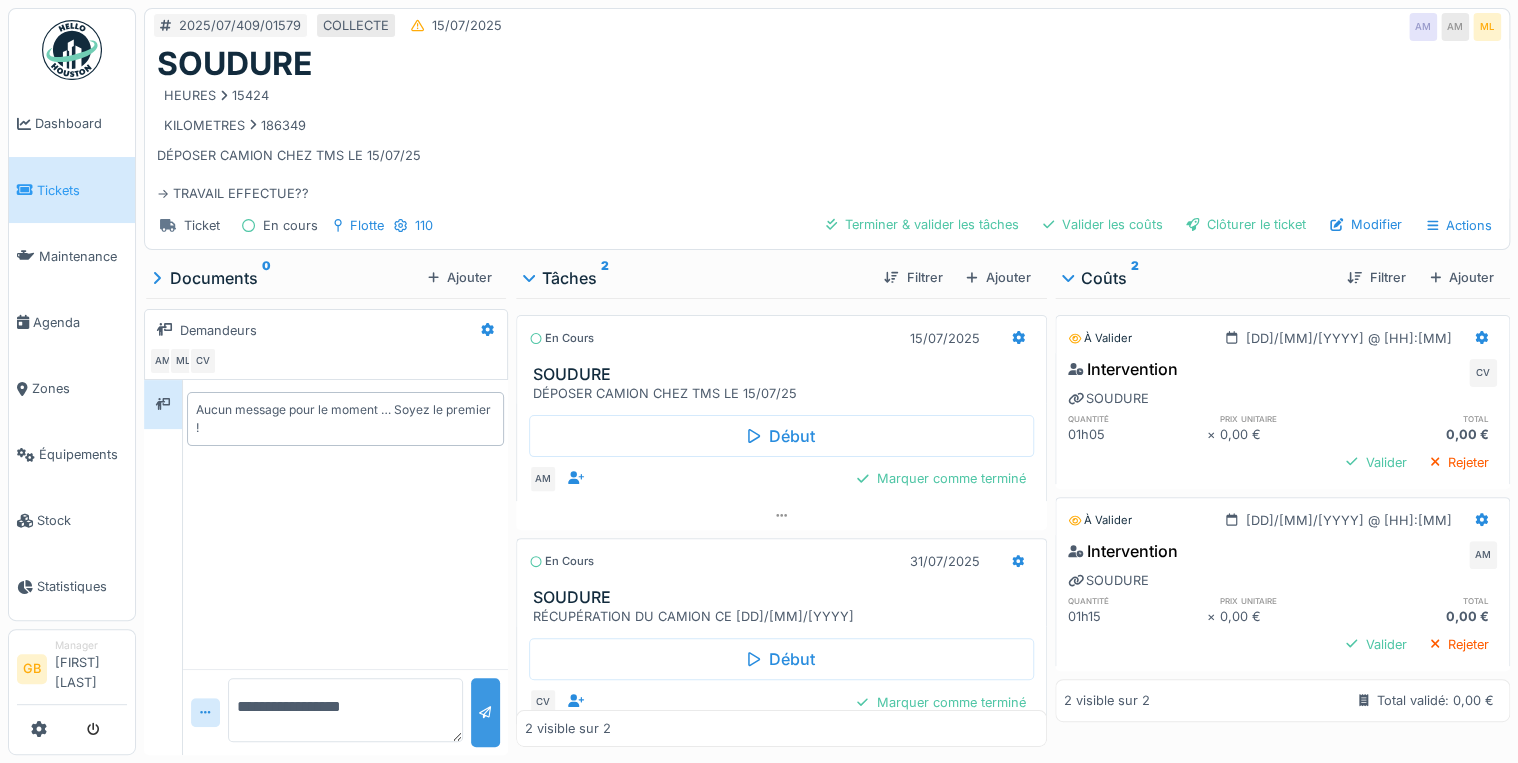 type on "**********" 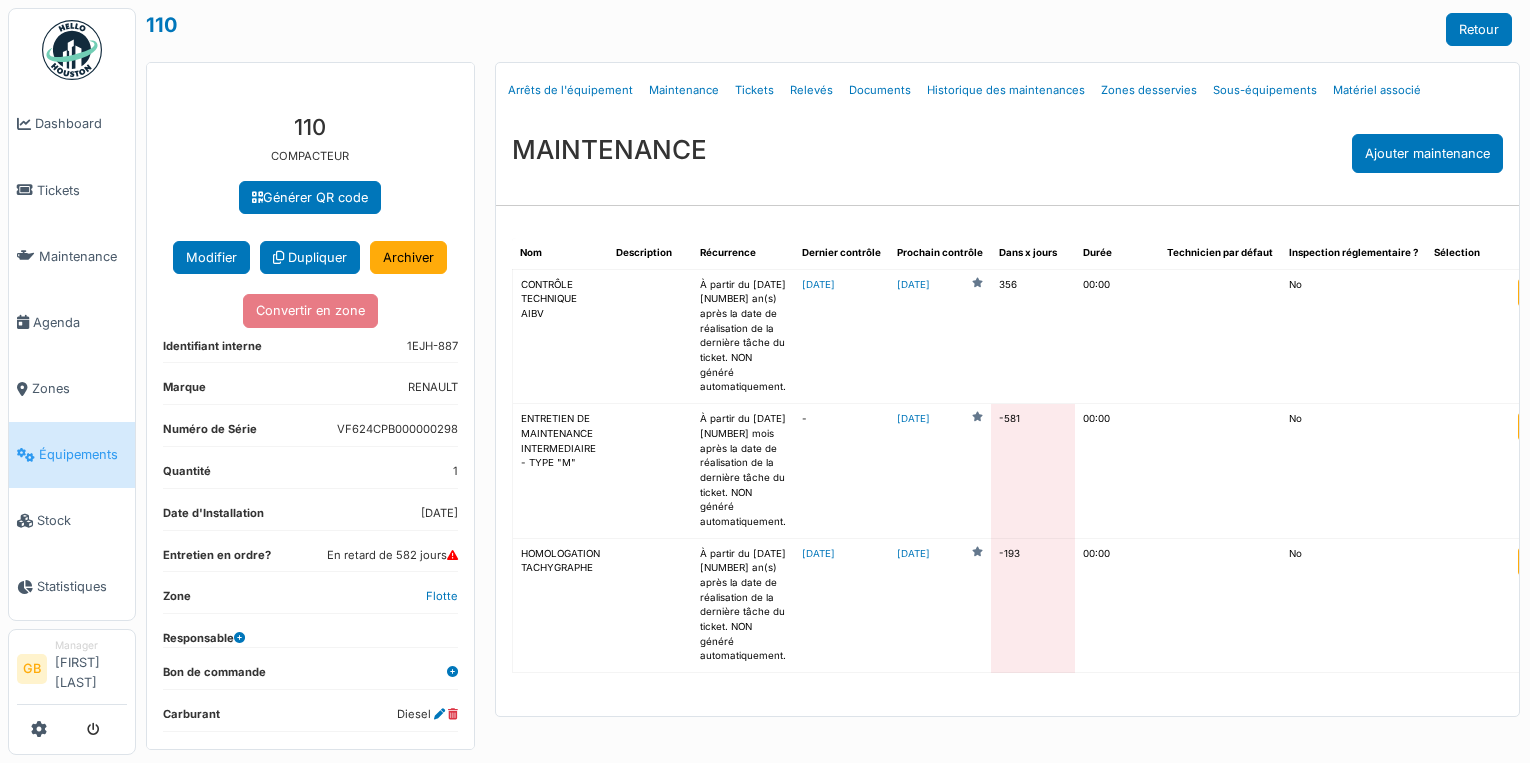 scroll, scrollTop: 0, scrollLeft: 0, axis: both 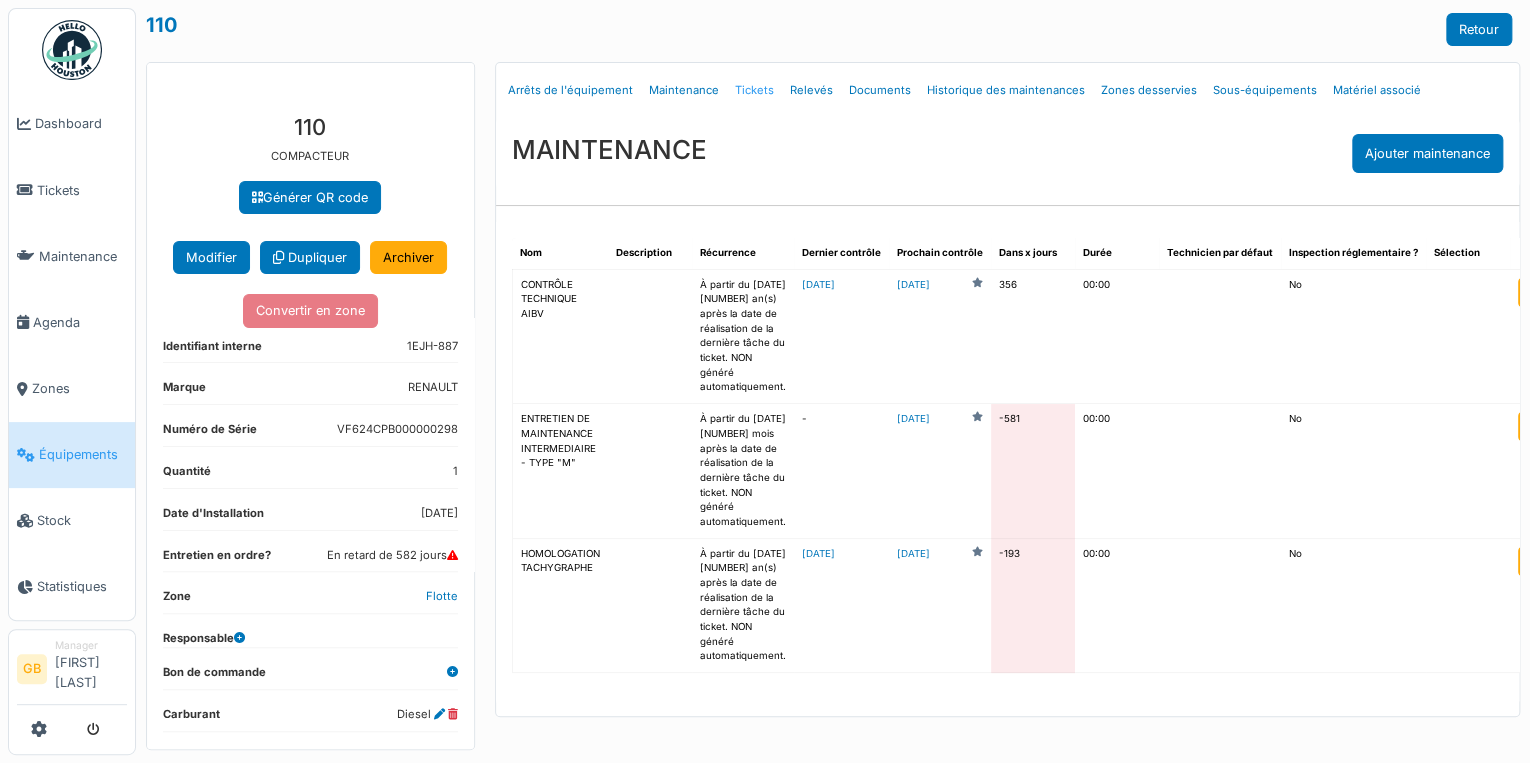 click on "Tickets" at bounding box center [754, 90] 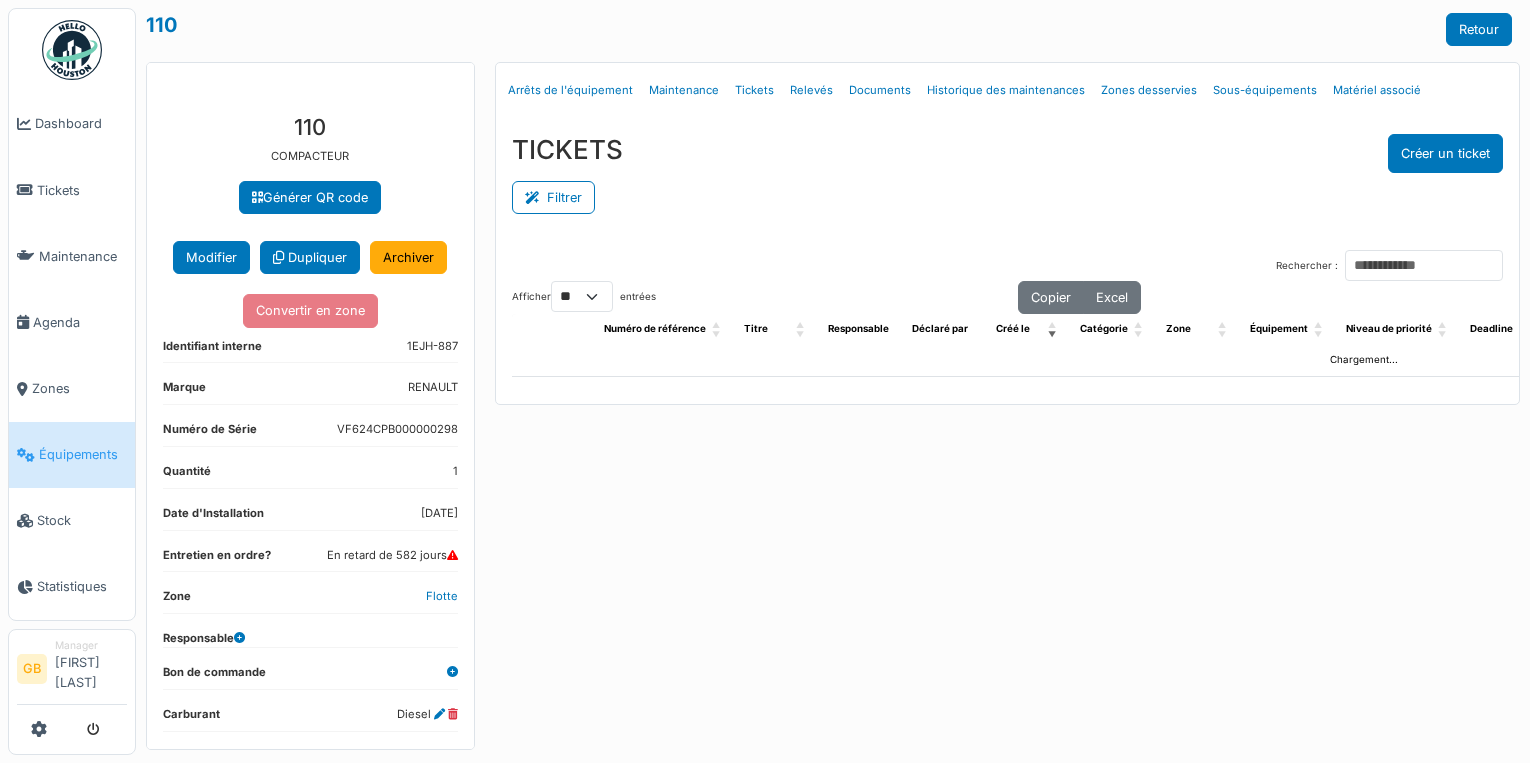 scroll, scrollTop: 0, scrollLeft: 0, axis: both 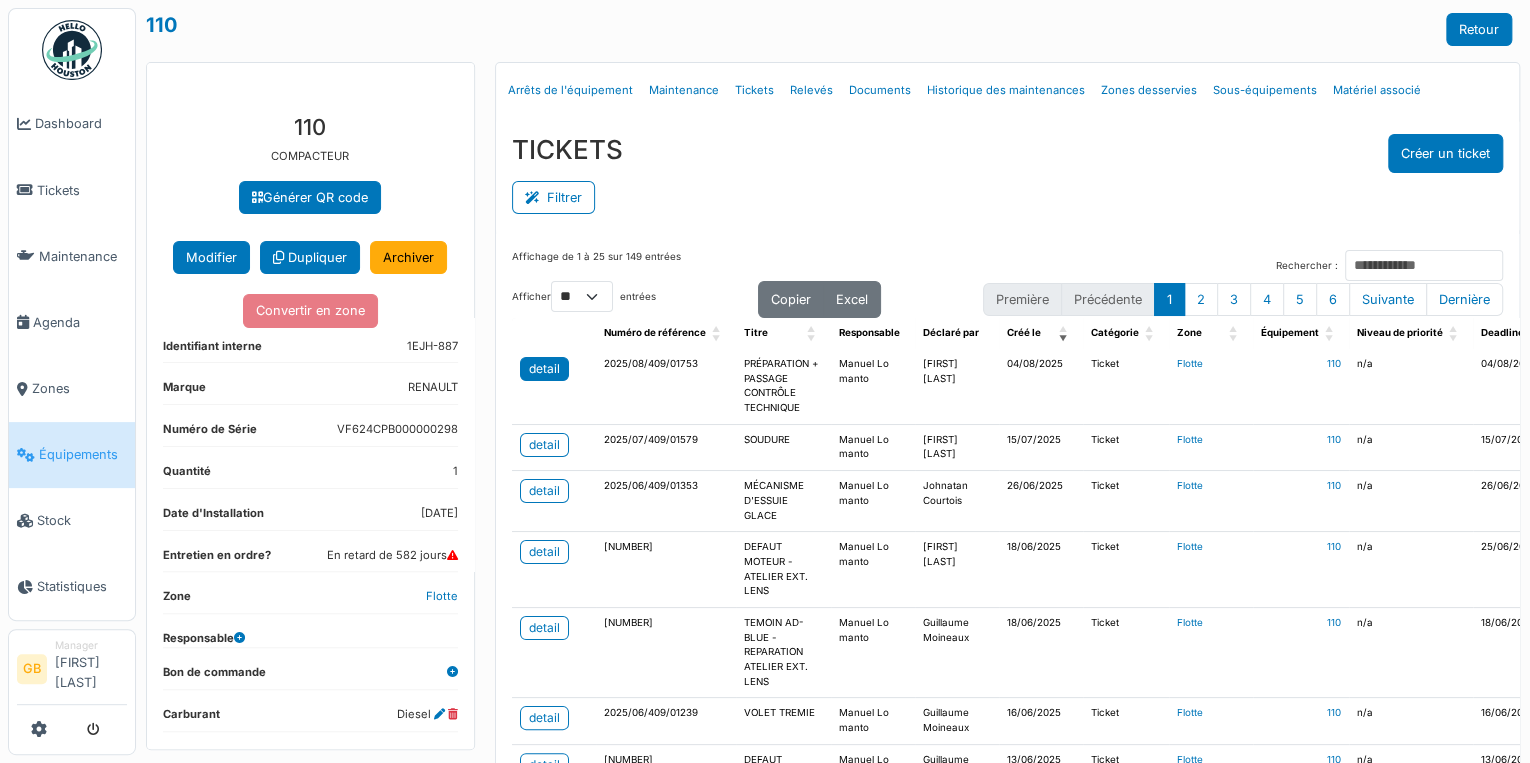 click on "detail" at bounding box center (544, 369) 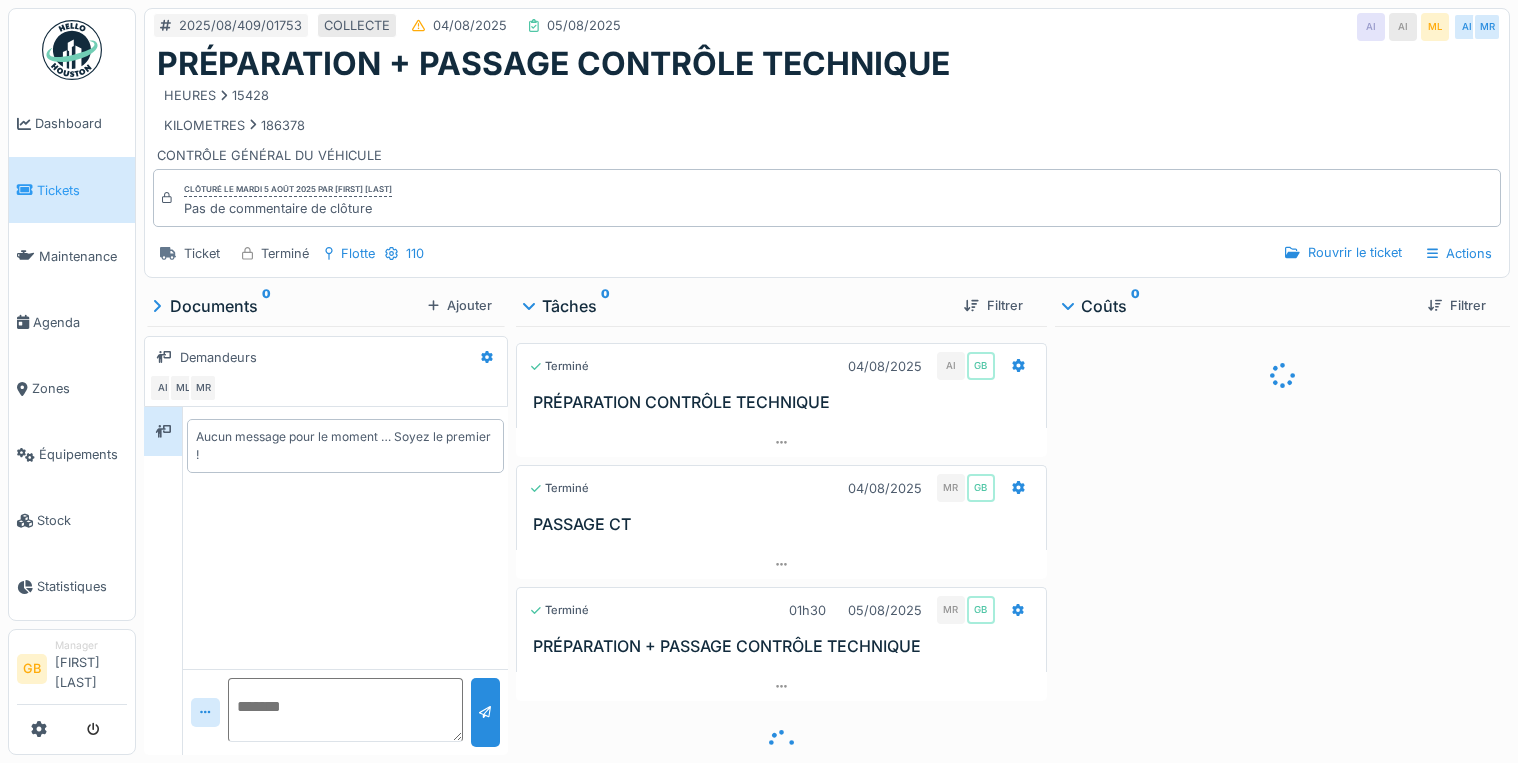 scroll, scrollTop: 0, scrollLeft: 0, axis: both 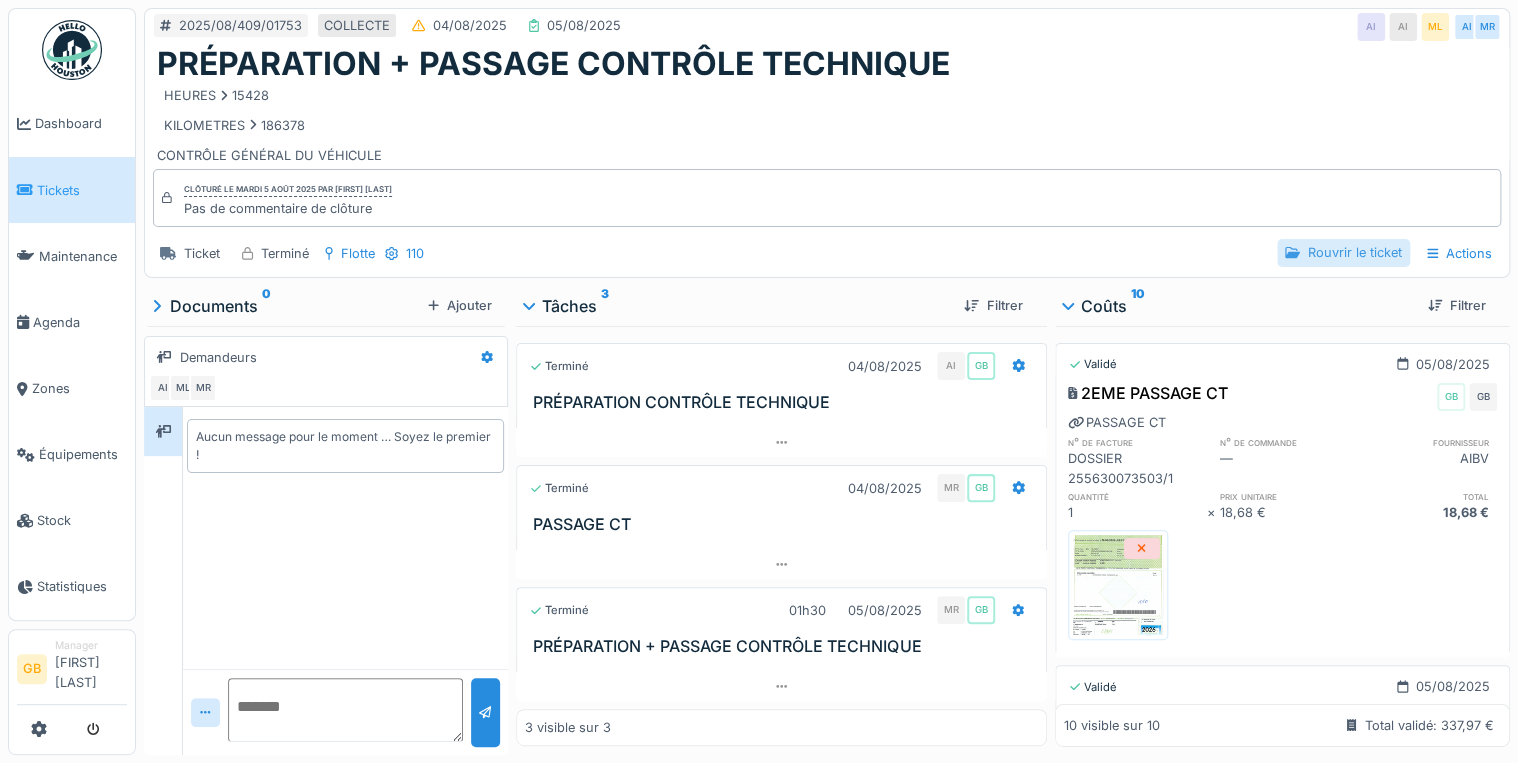 click on "Rouvrir le ticket" at bounding box center [1343, 252] 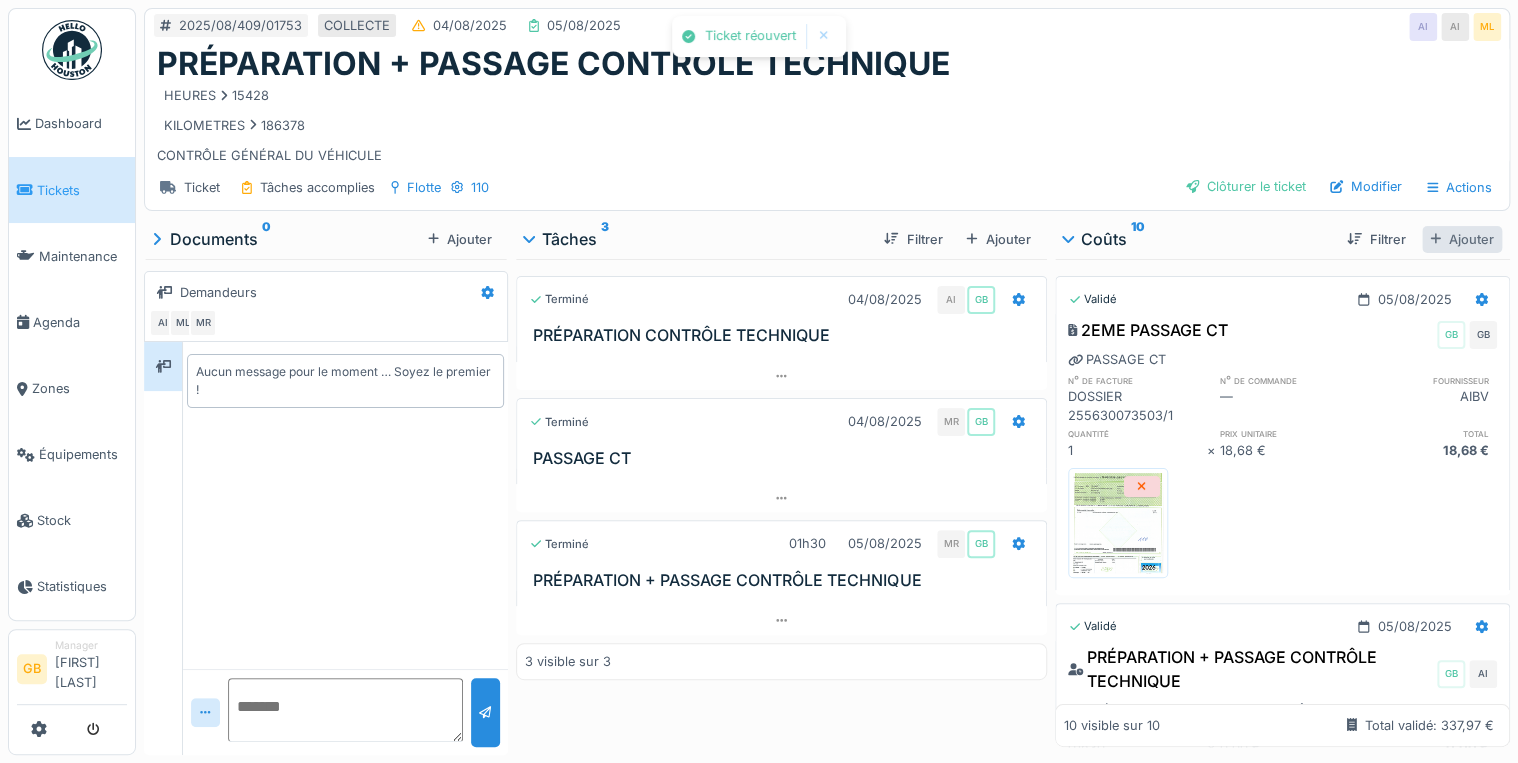 click on "Ajouter" at bounding box center [1462, 239] 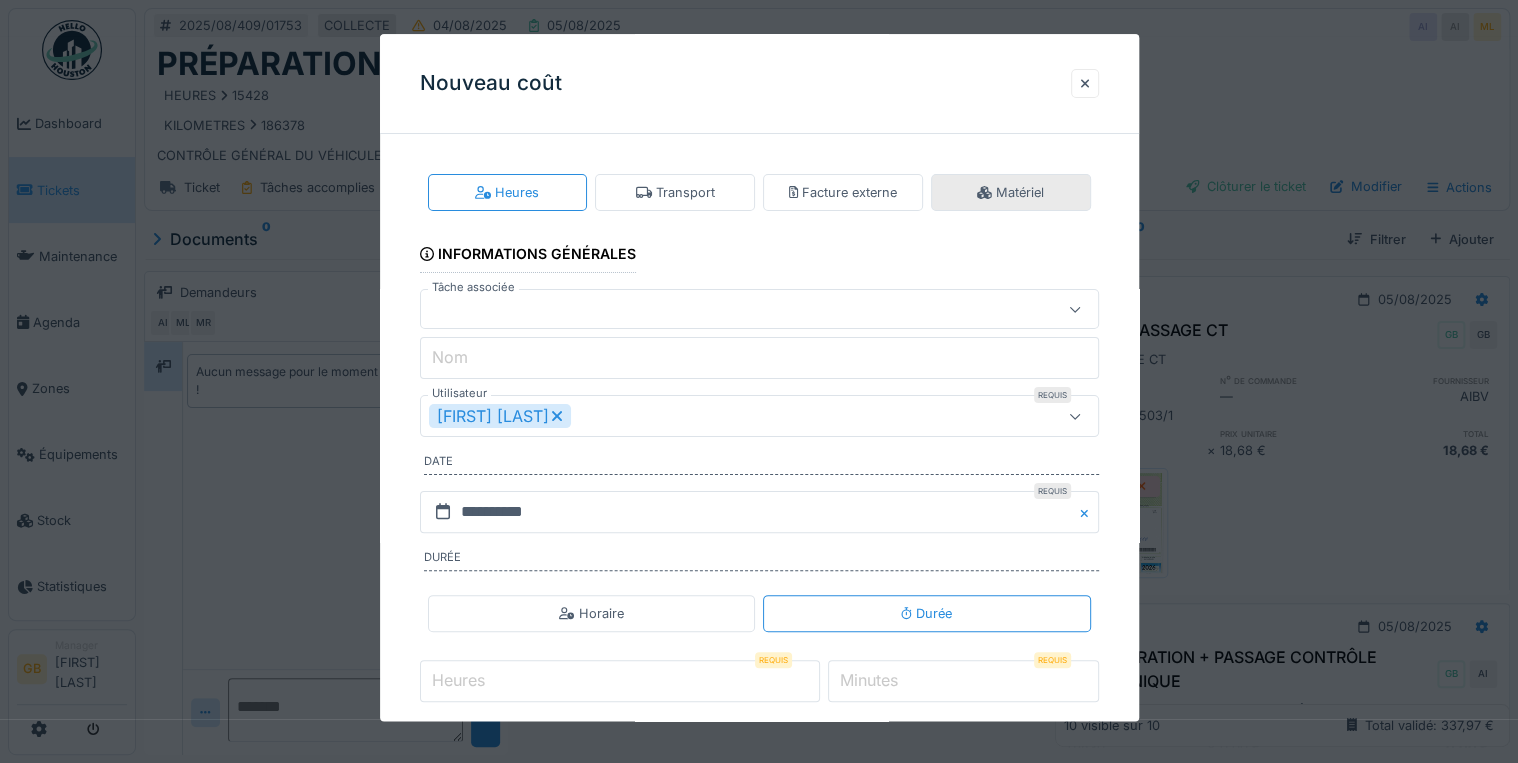 click on "Matériel" at bounding box center (1011, 192) 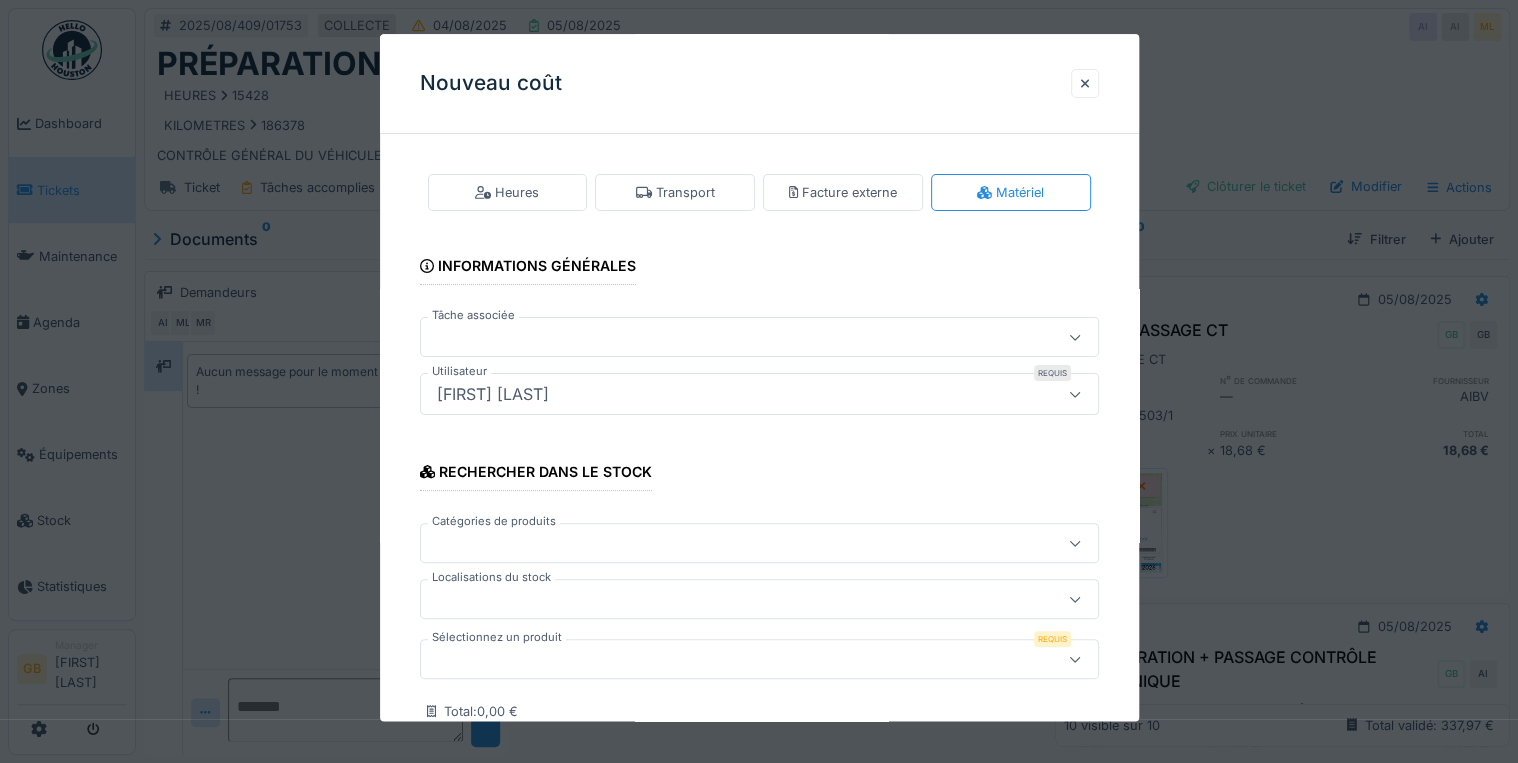 click at bounding box center (725, 660) 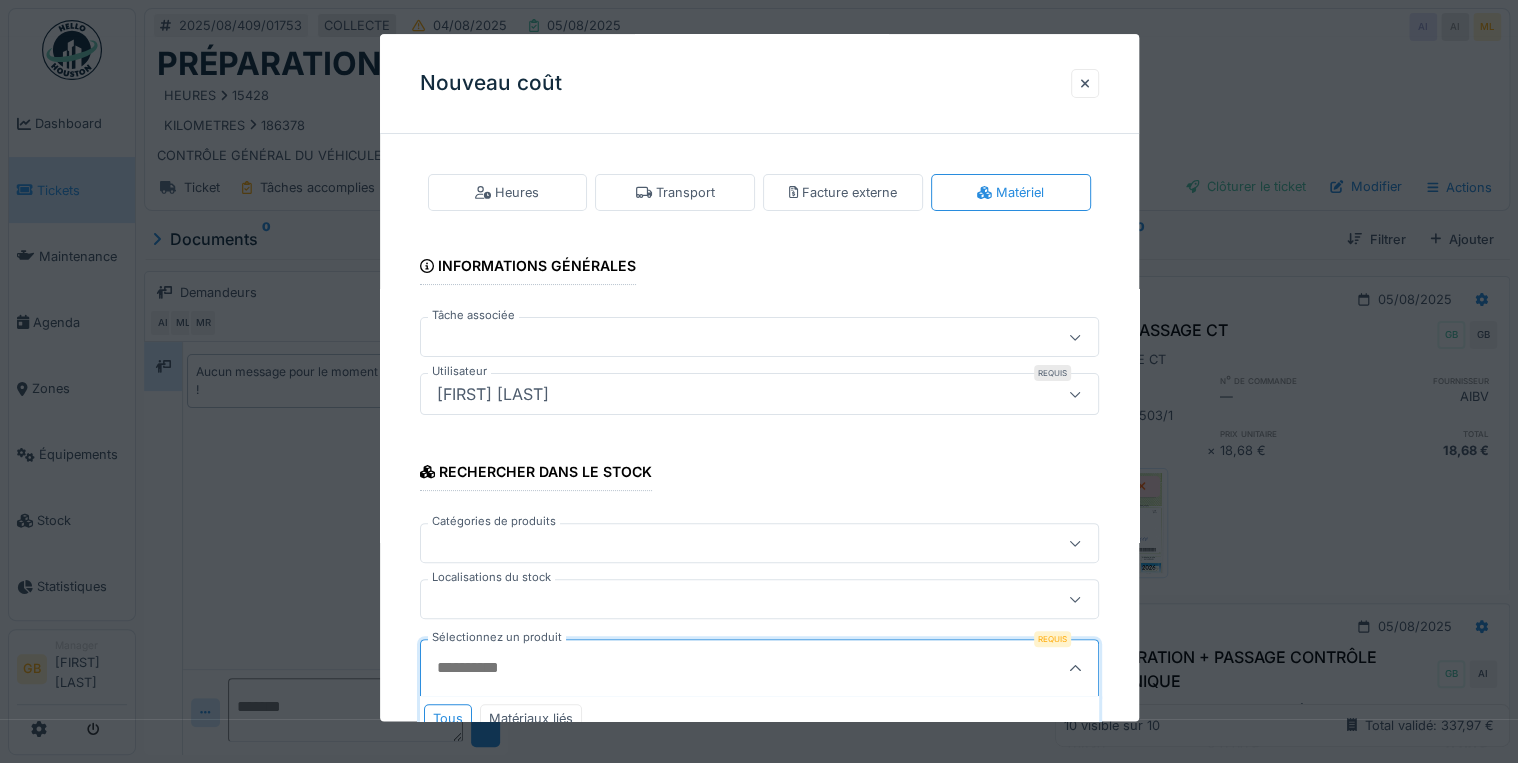 click at bounding box center [725, 669] 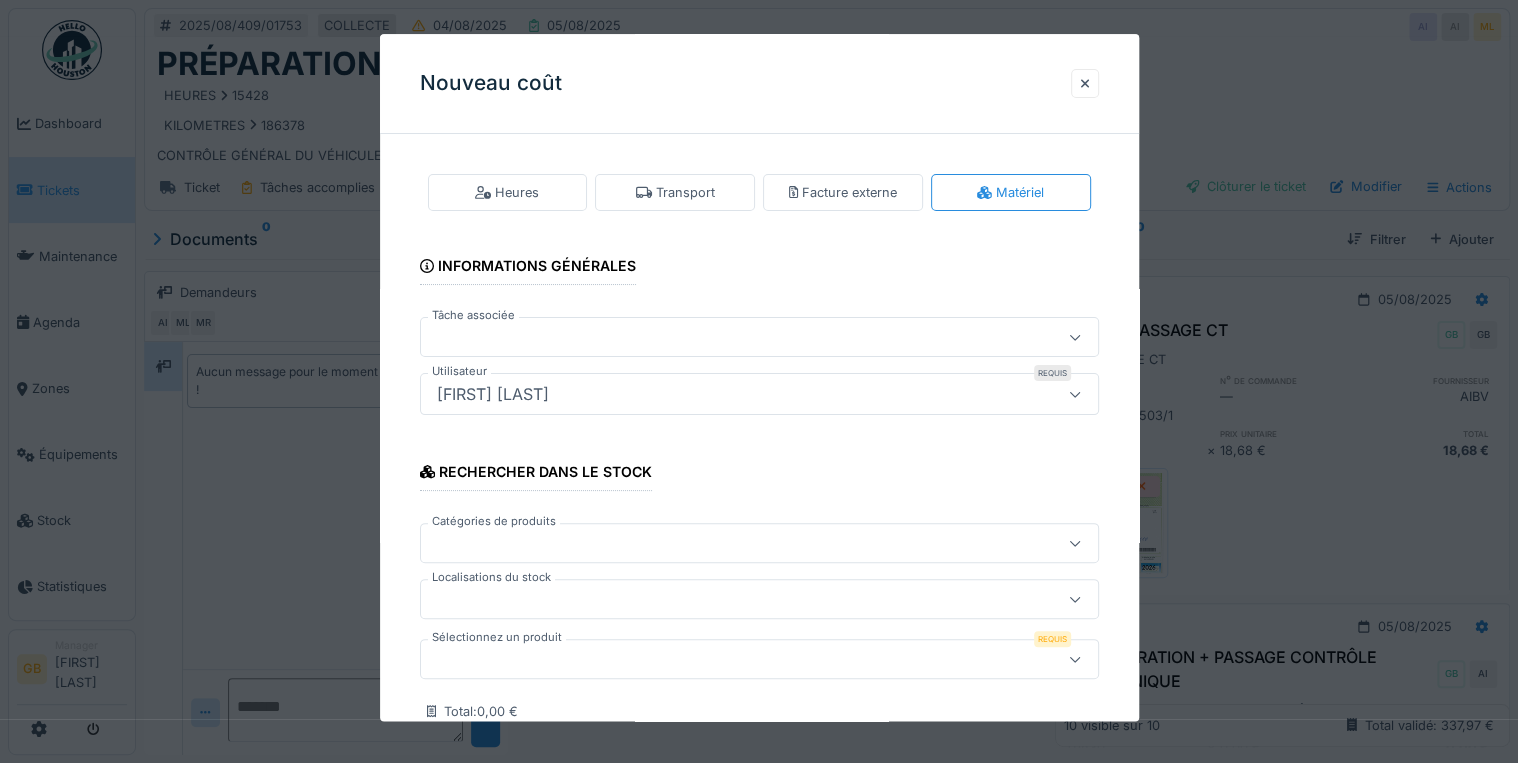 click at bounding box center [725, 660] 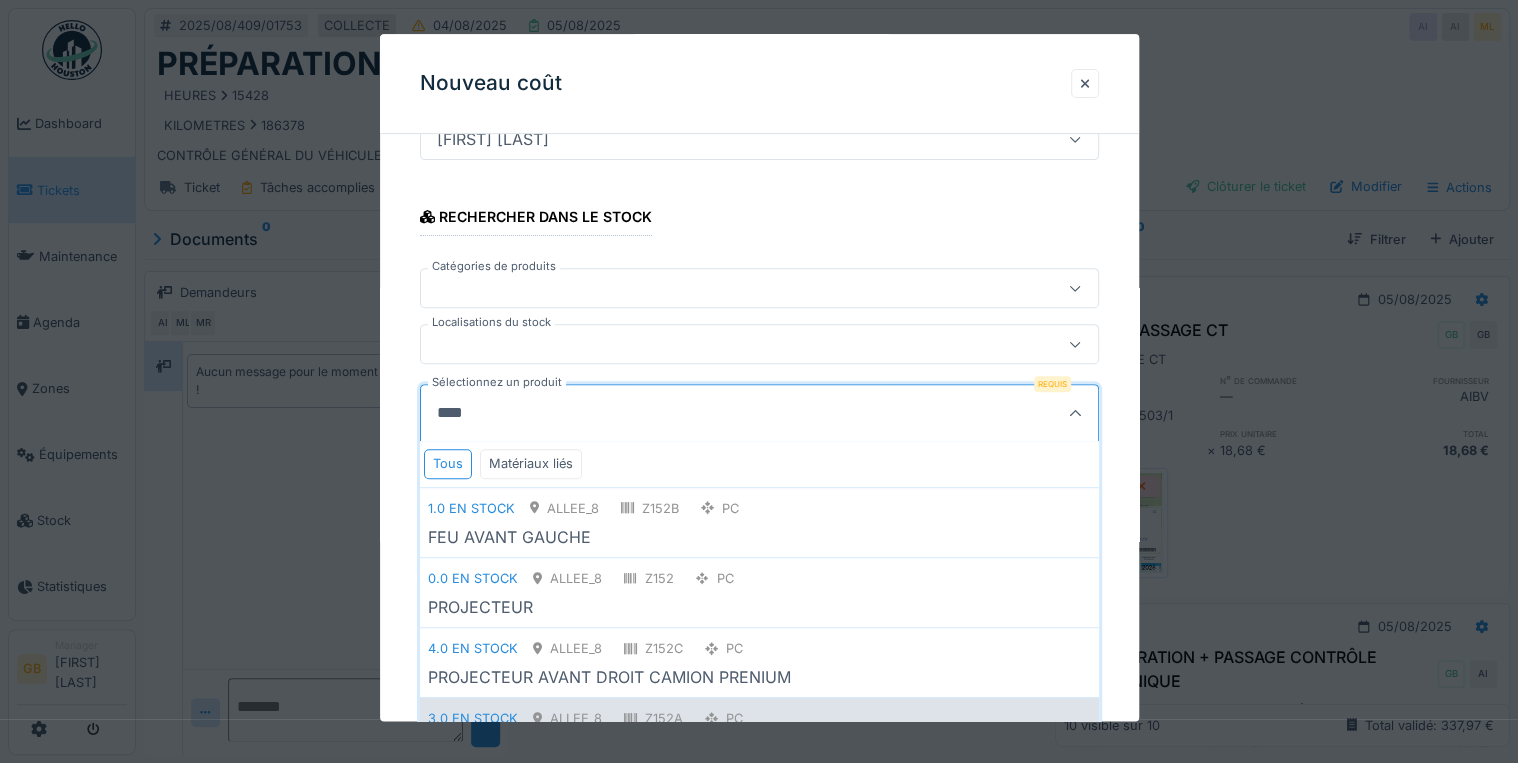 scroll, scrollTop: 320, scrollLeft: 0, axis: vertical 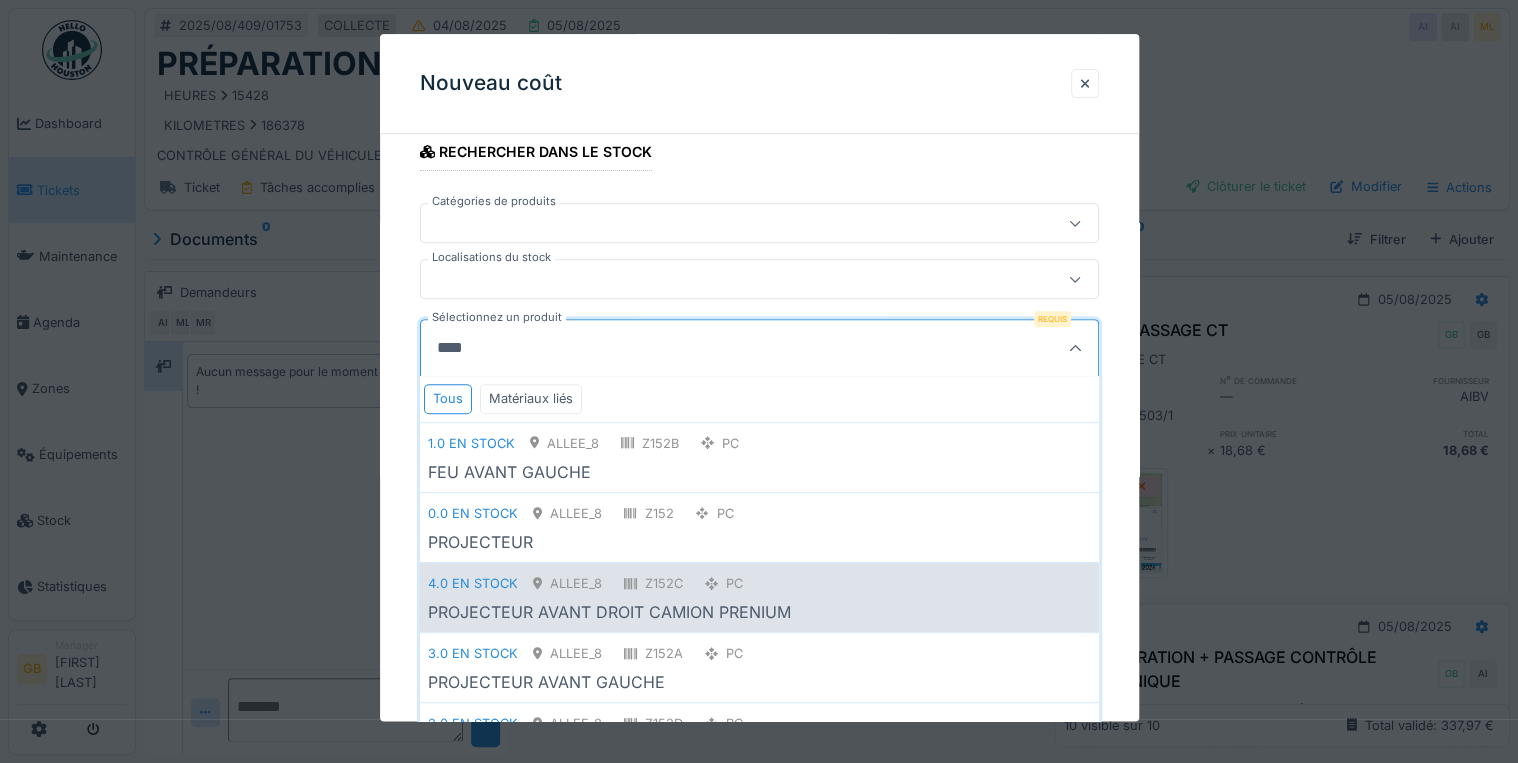 type on "****" 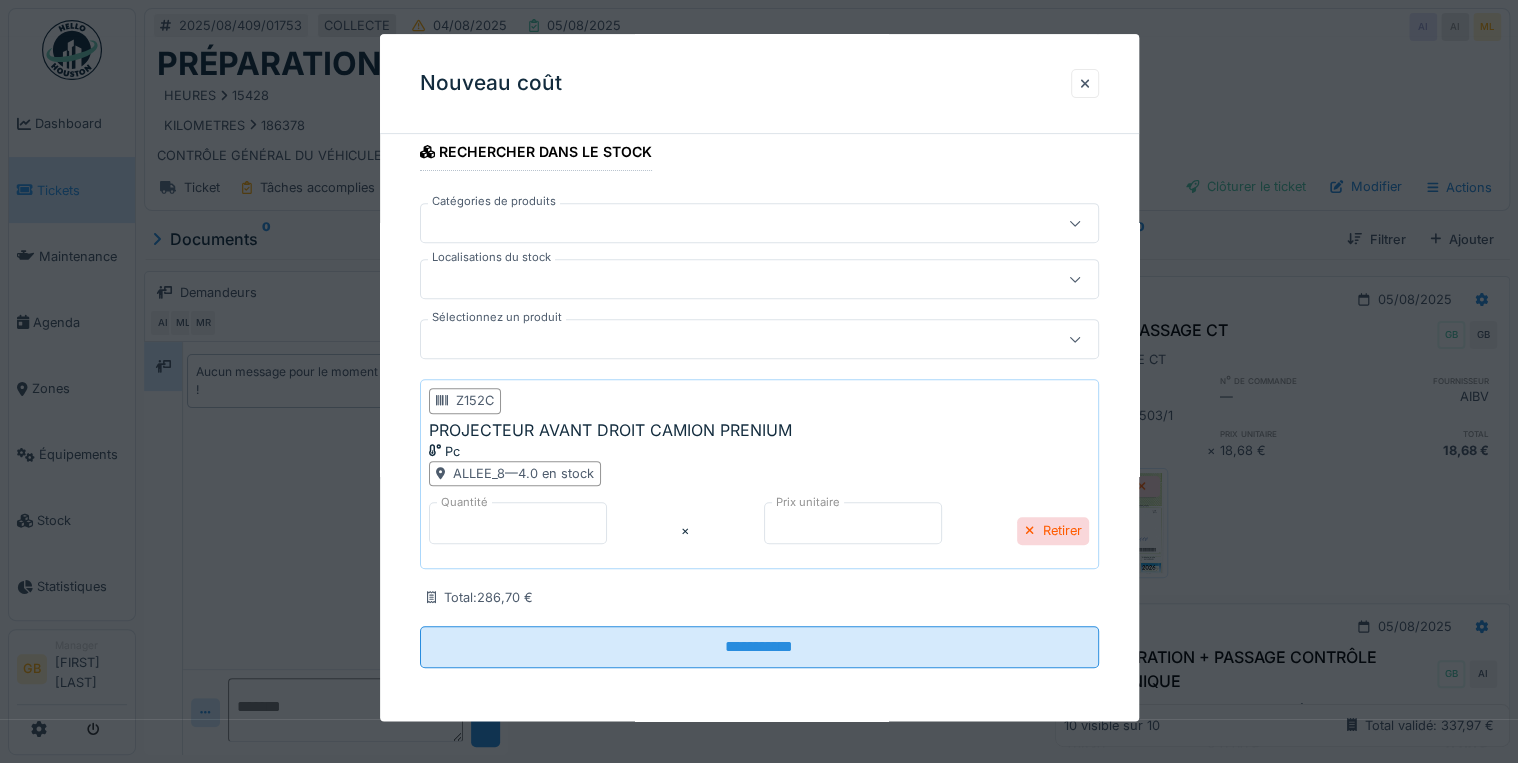 scroll, scrollTop: 319, scrollLeft: 0, axis: vertical 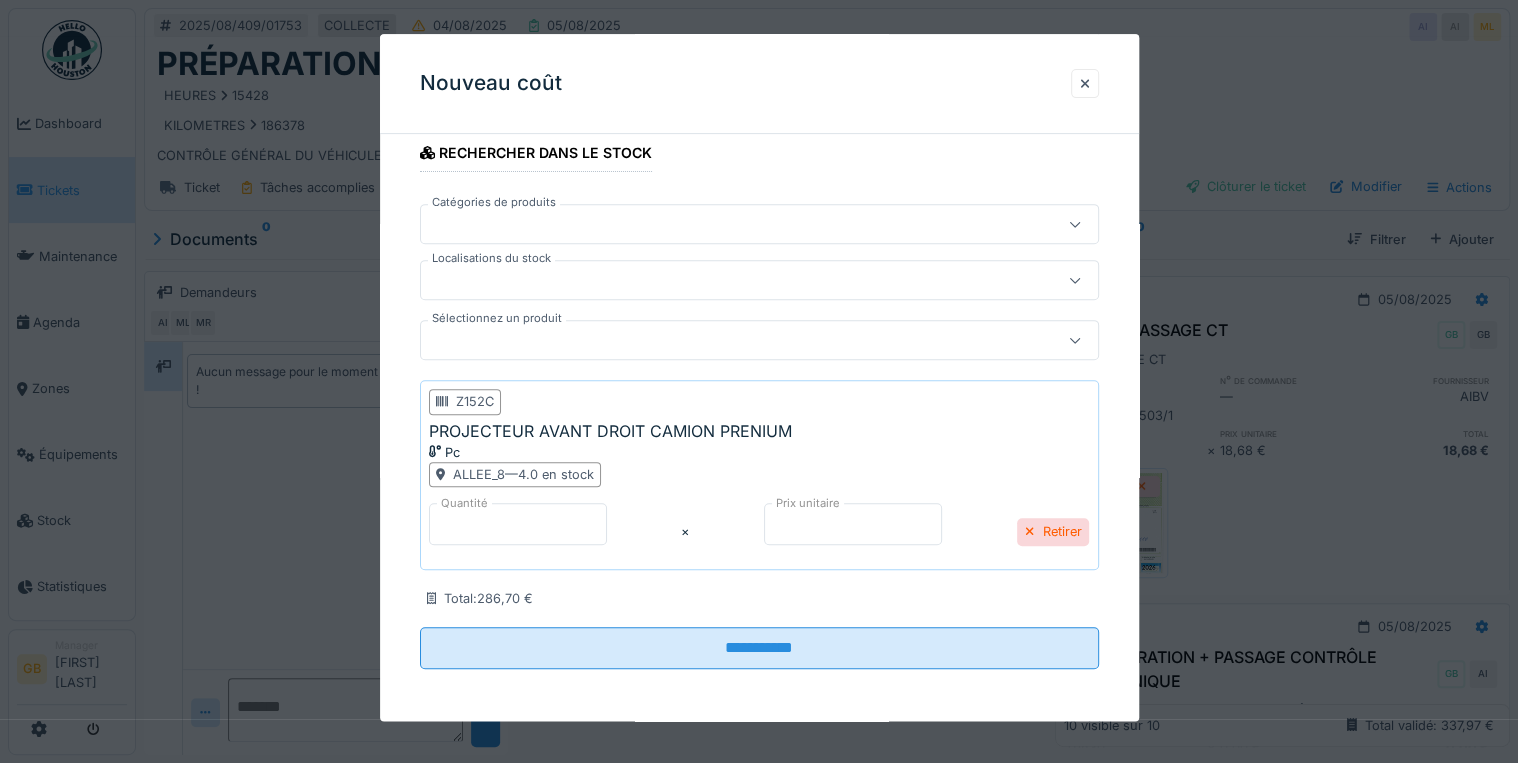 click on "*****" at bounding box center [853, 524] 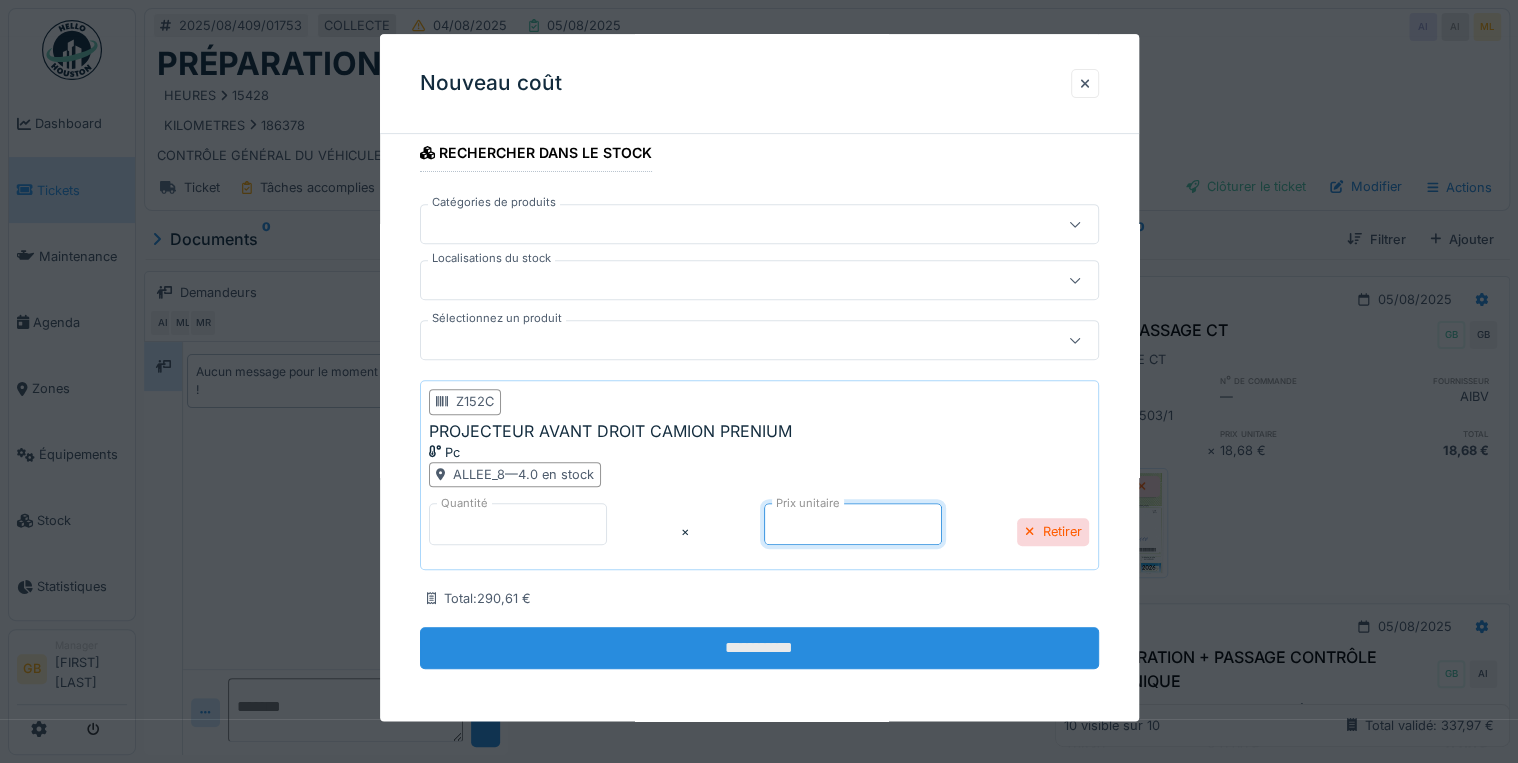 type on "******" 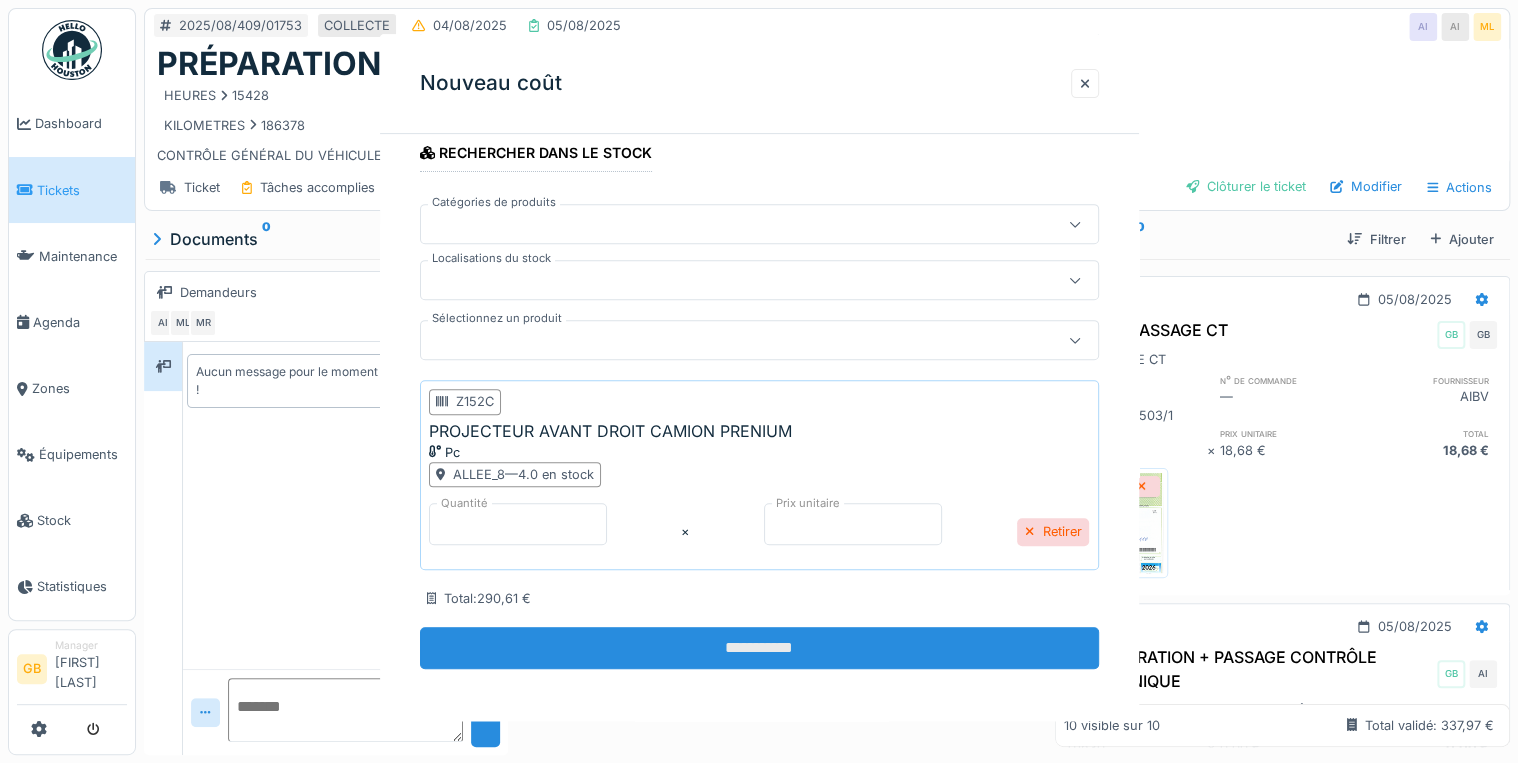 scroll, scrollTop: 0, scrollLeft: 0, axis: both 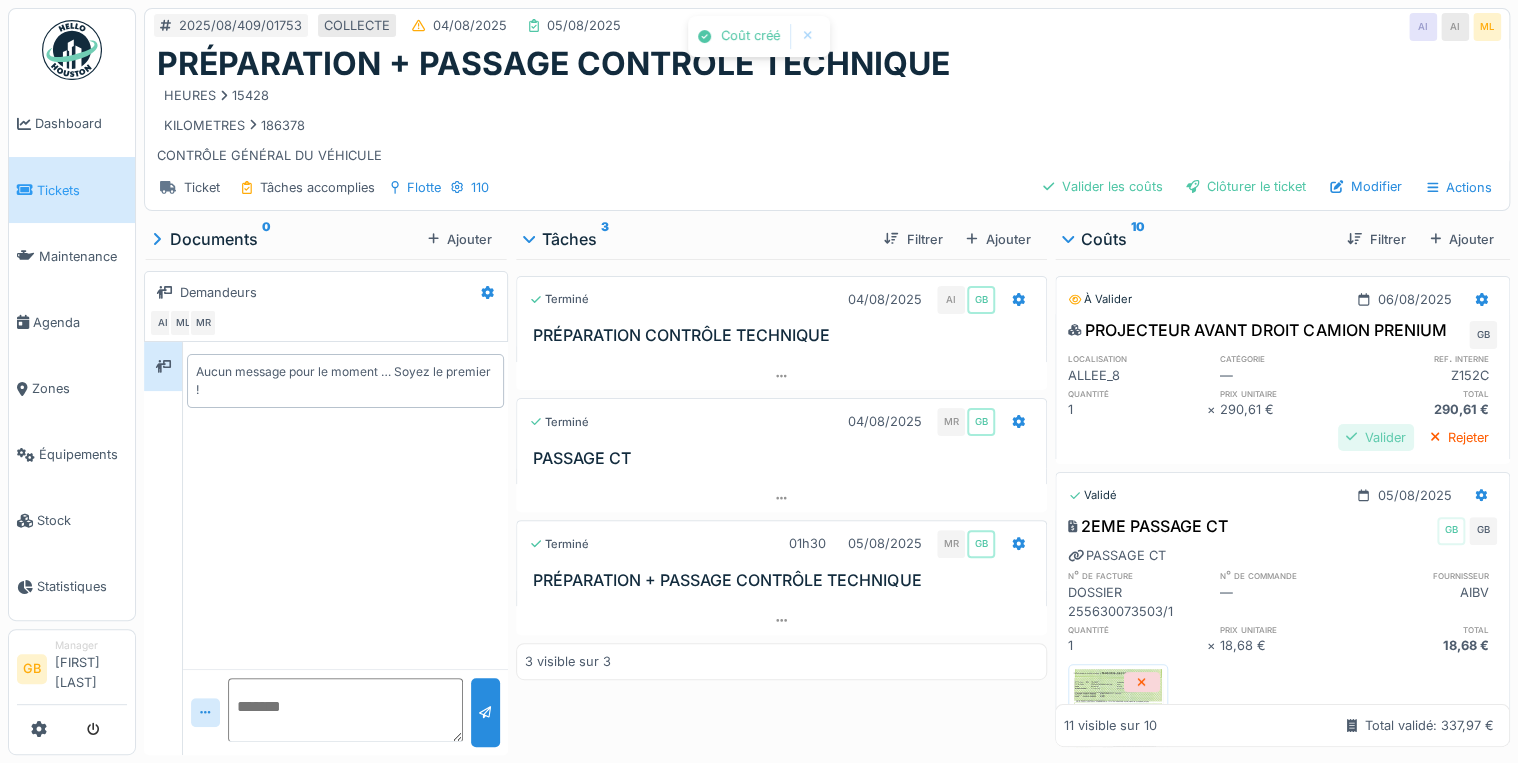 click on "Valider" at bounding box center (1376, 437) 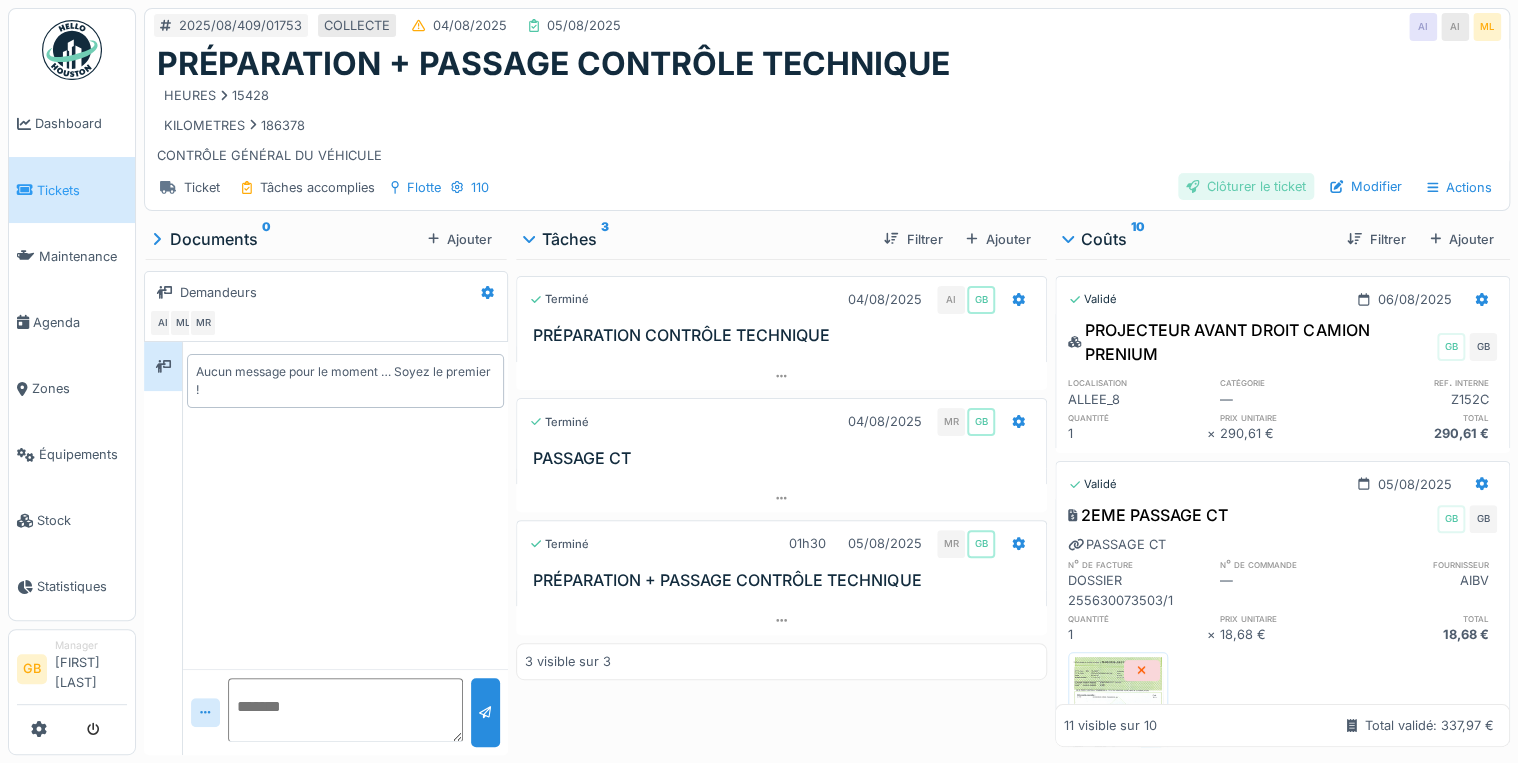 click on "Clôturer le ticket" at bounding box center (1246, 186) 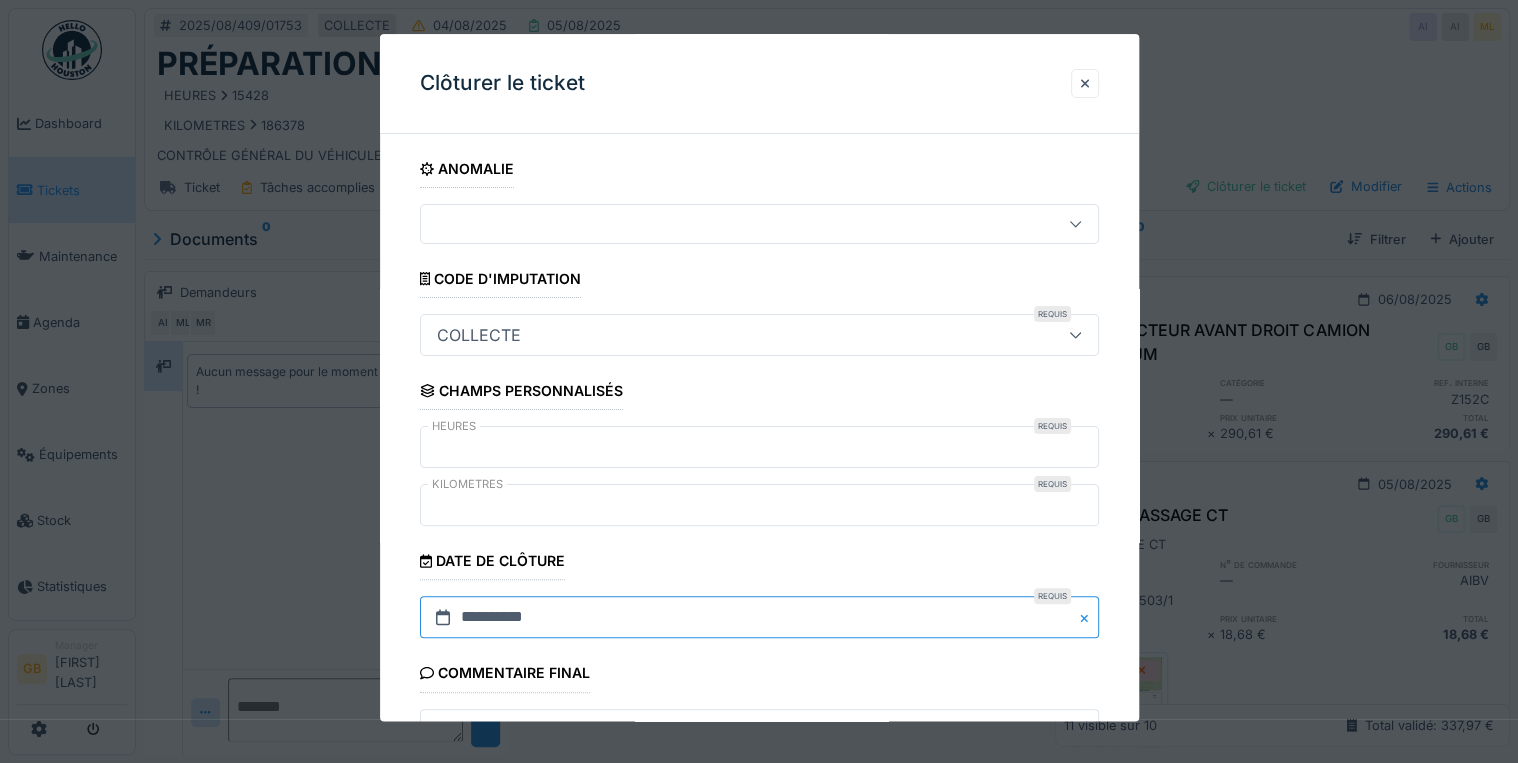 click on "**********" at bounding box center [759, 618] 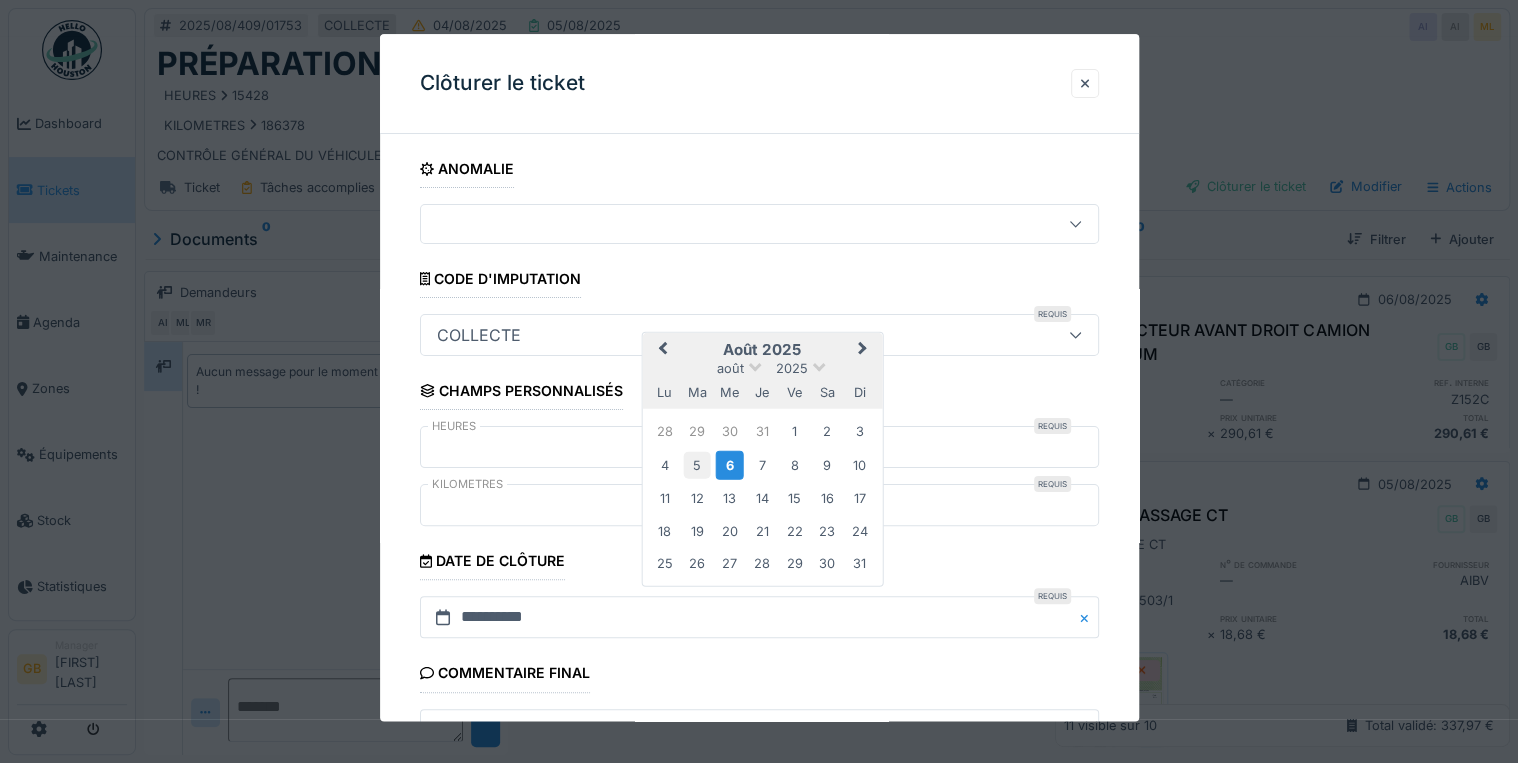 click on "5" at bounding box center [697, 464] 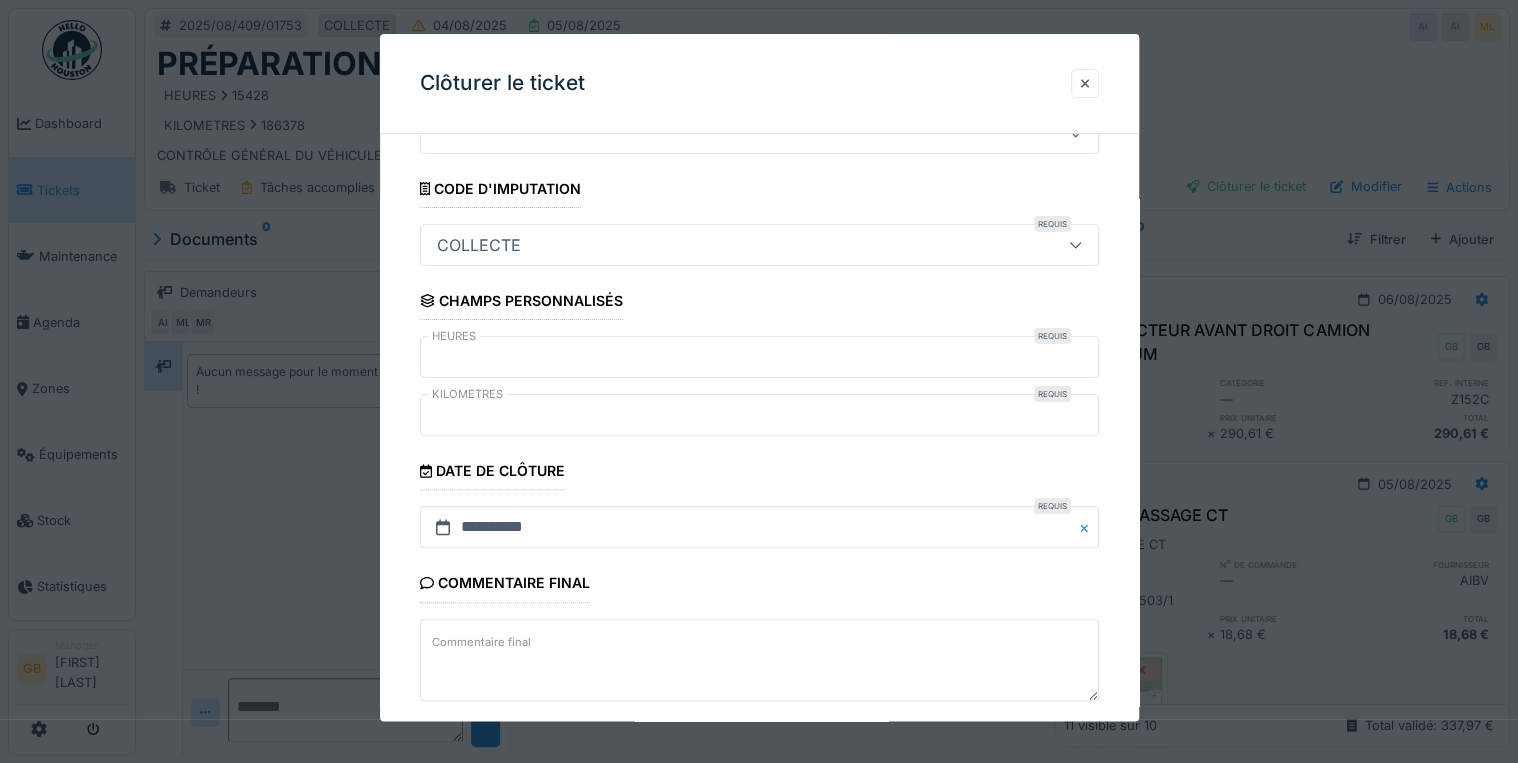 scroll, scrollTop: 184, scrollLeft: 0, axis: vertical 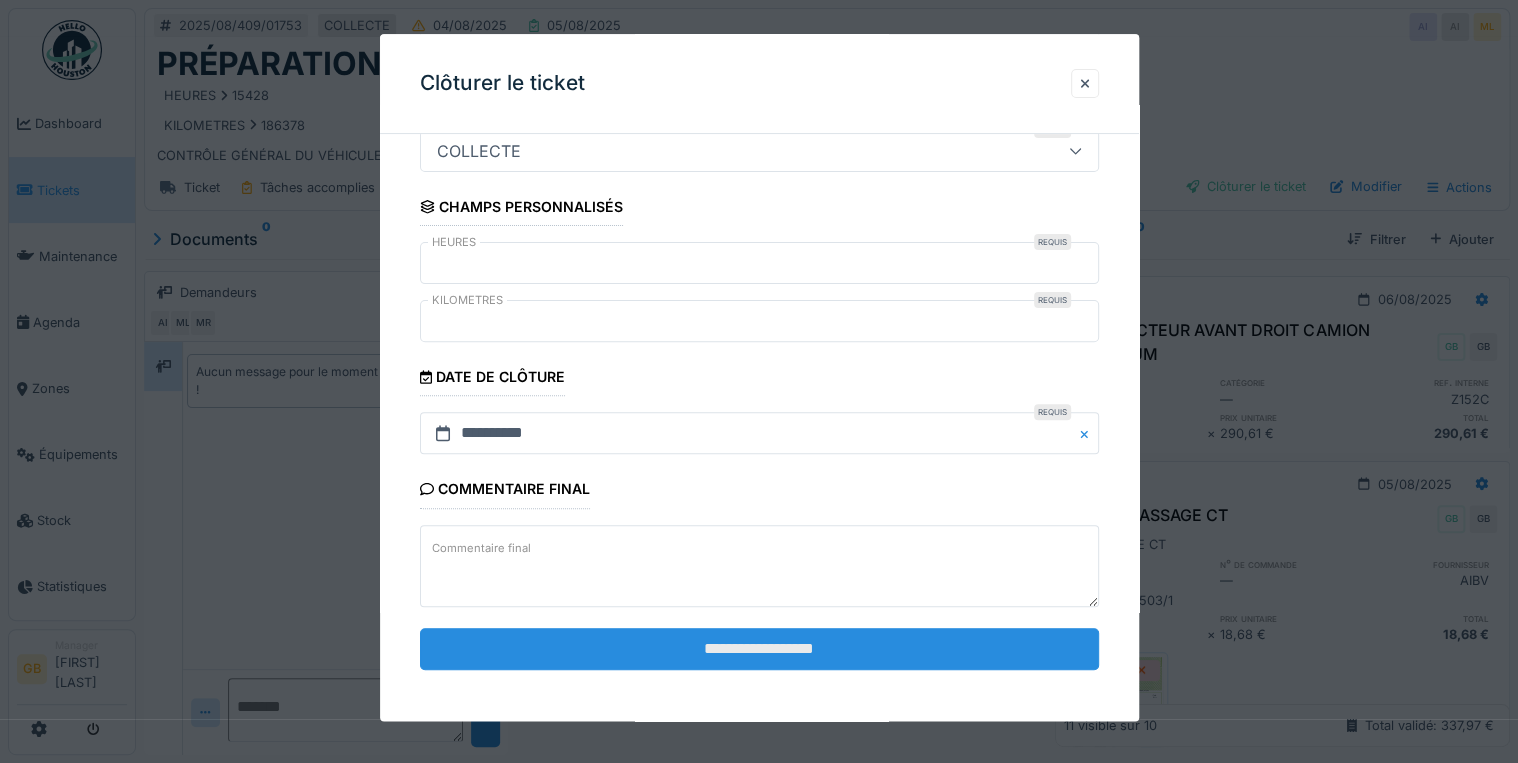 click on "**********" at bounding box center (759, 649) 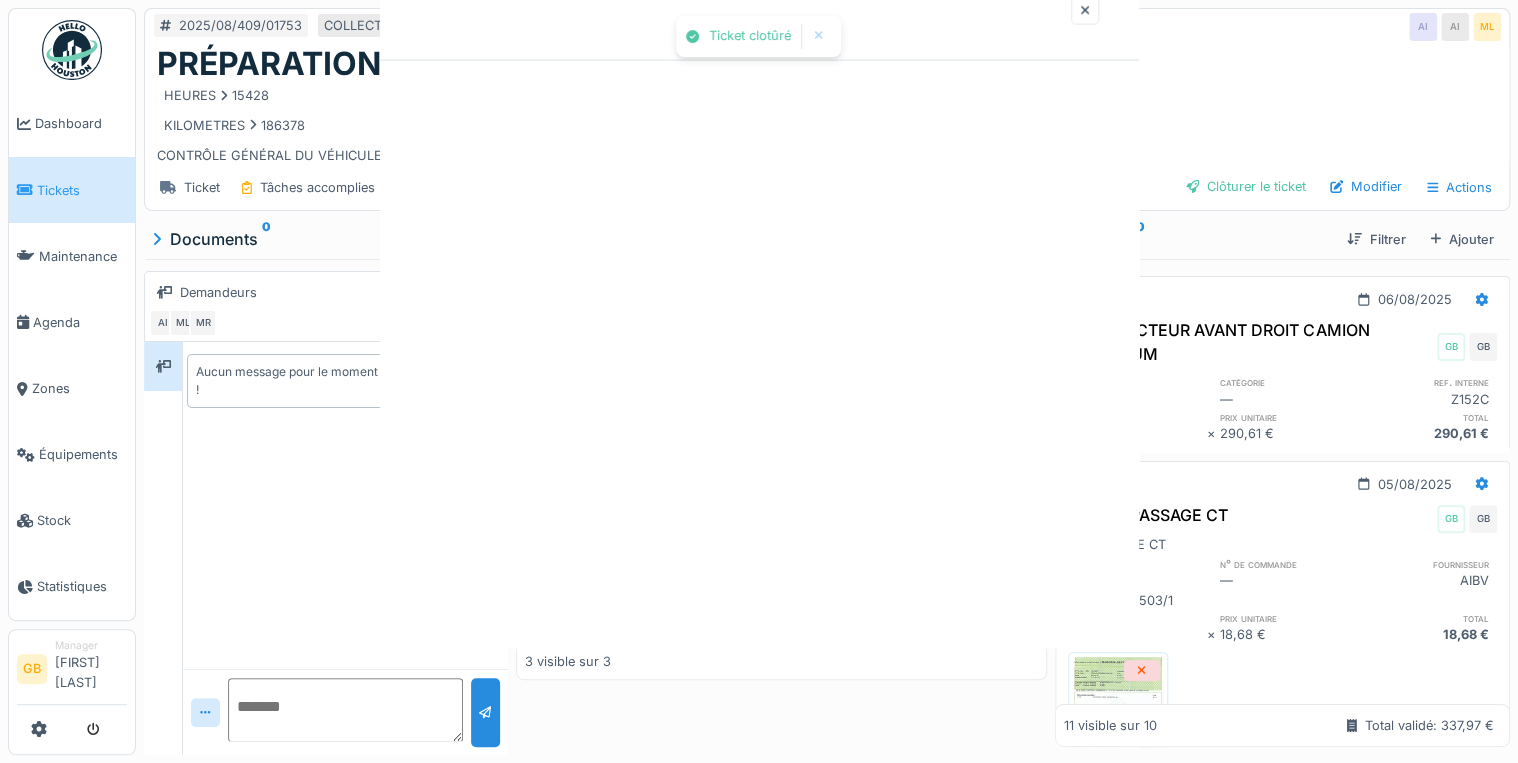 scroll, scrollTop: 0, scrollLeft: 0, axis: both 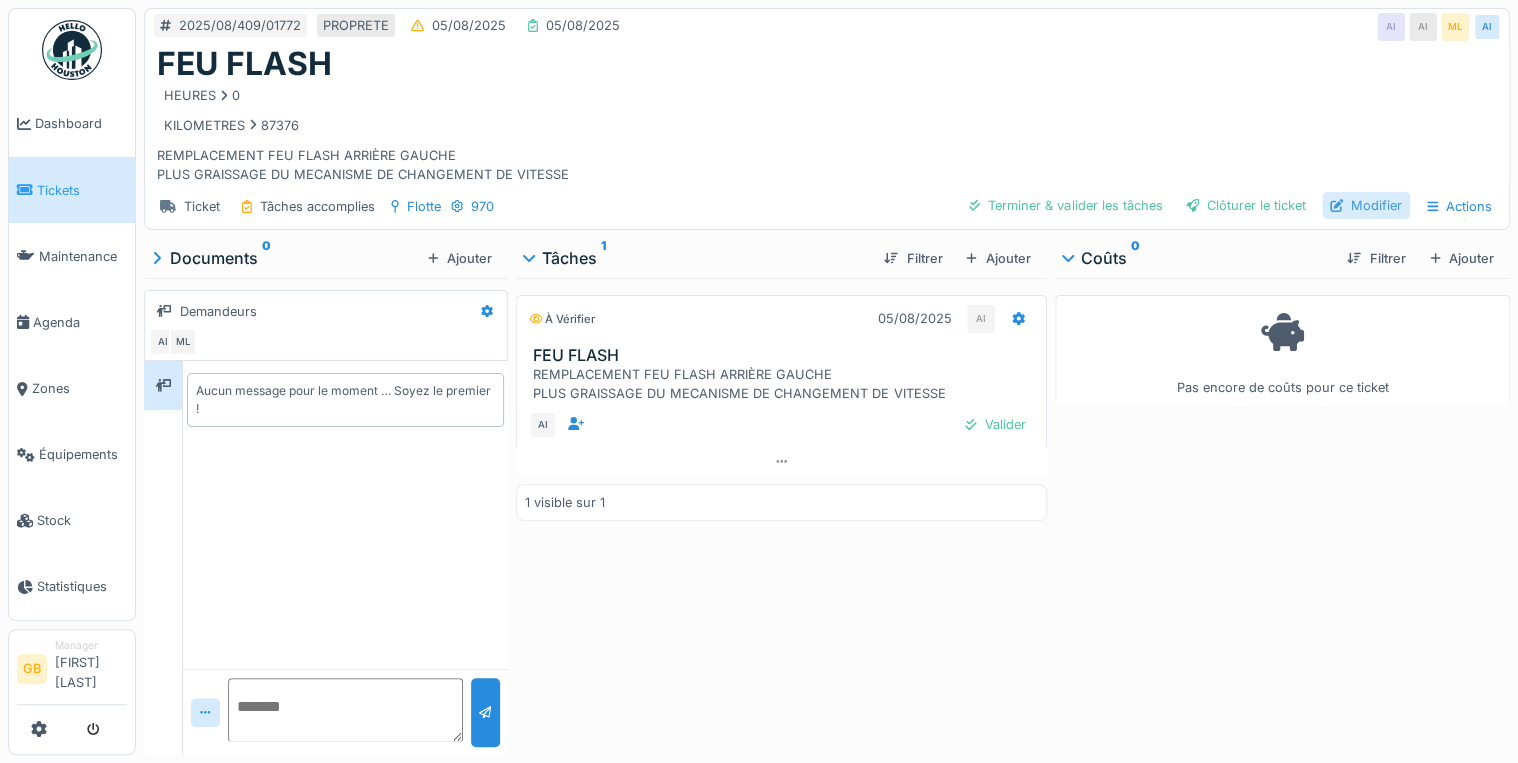 click on "Modifier" at bounding box center (1366, 205) 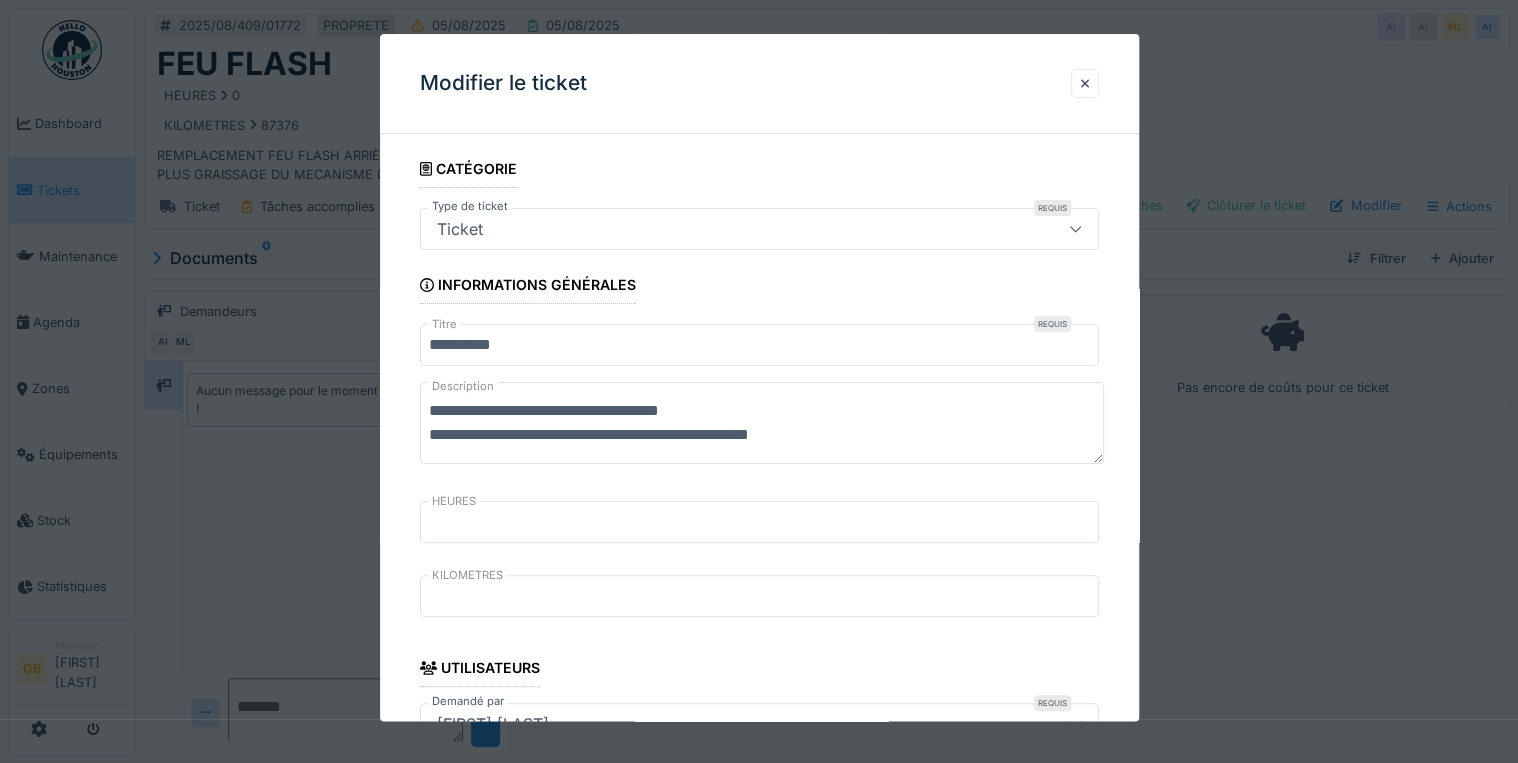 drag, startPoint x: 466, startPoint y: 434, endPoint x: 371, endPoint y: 436, distance: 95.02105 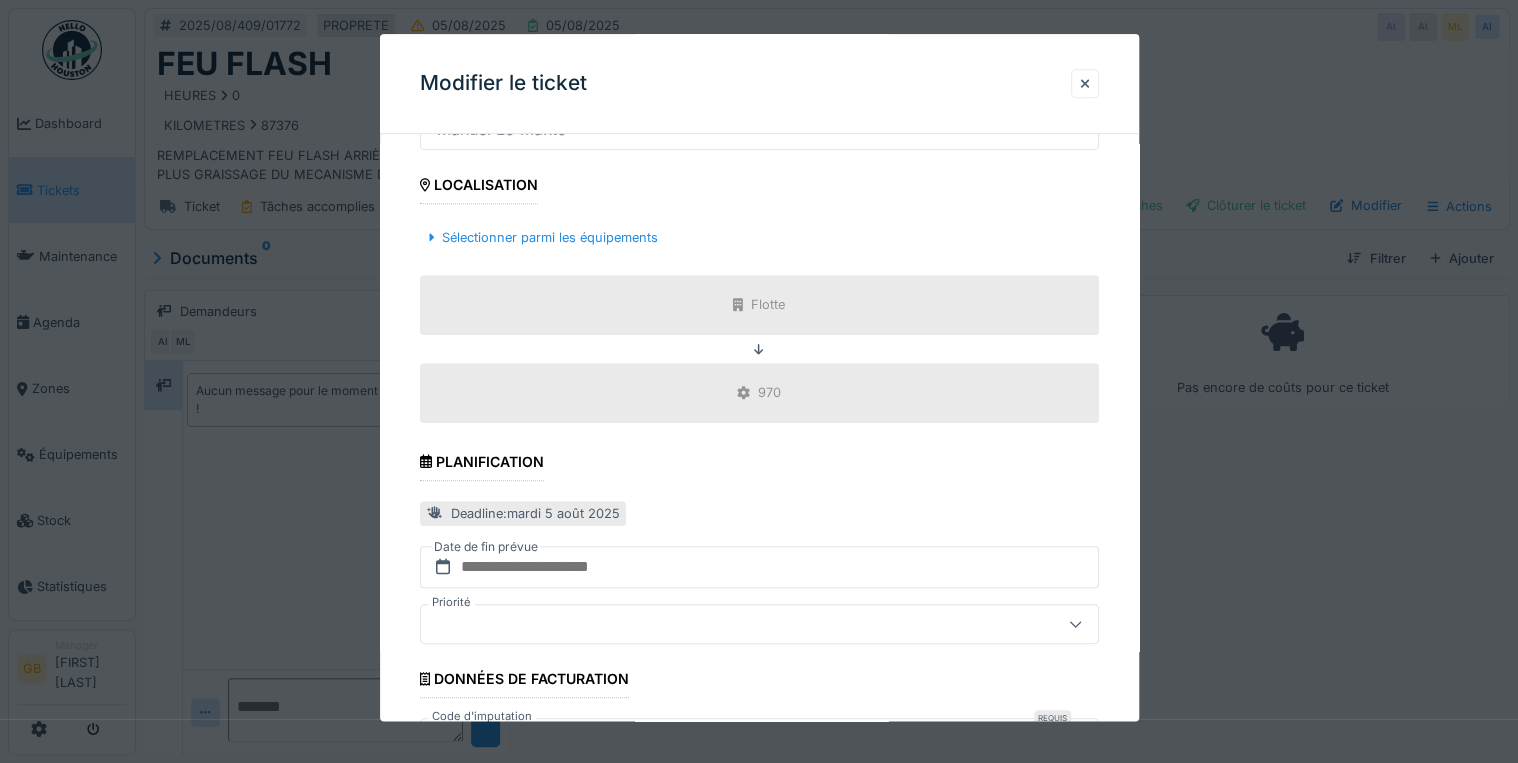 scroll, scrollTop: 798, scrollLeft: 0, axis: vertical 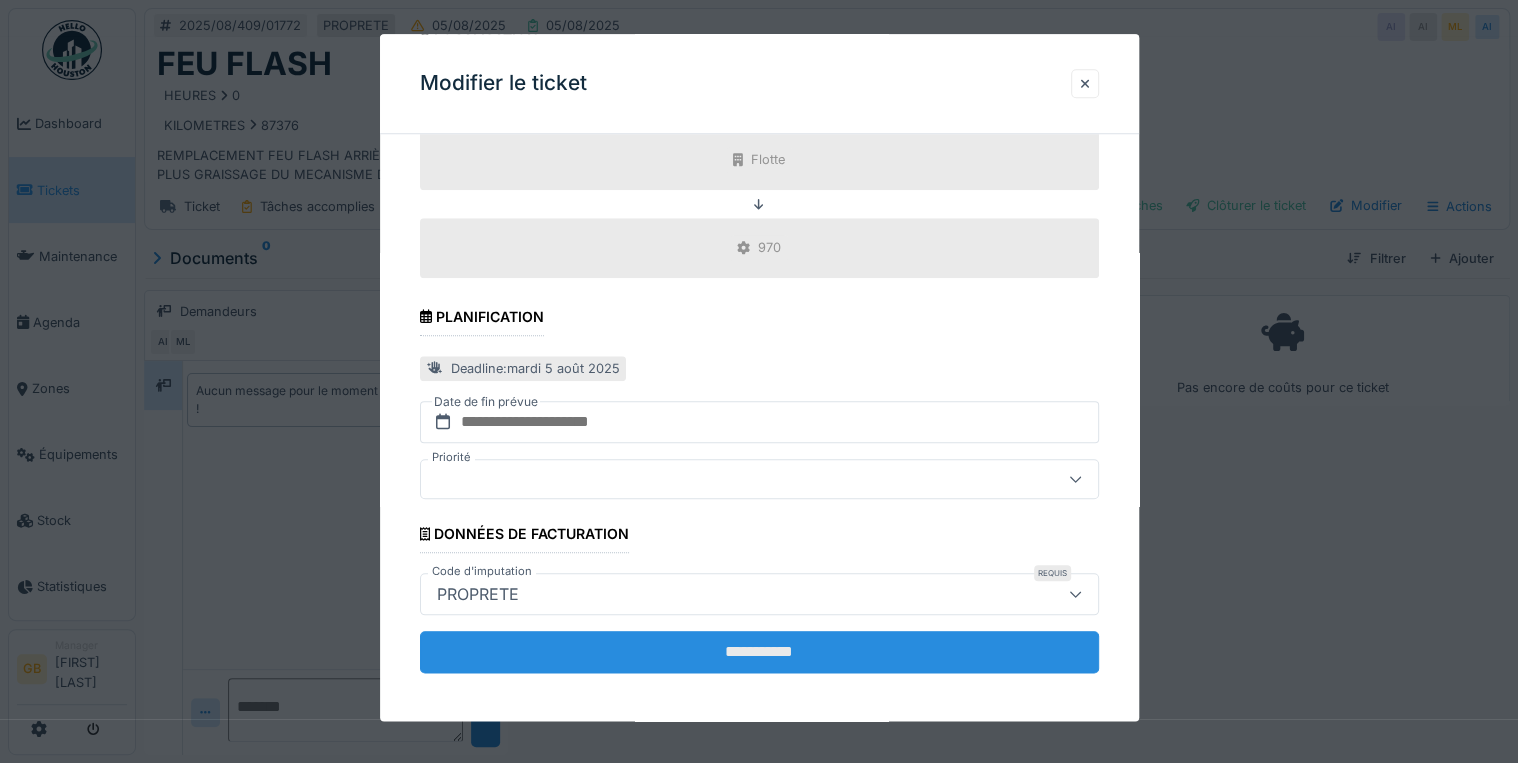 type on "**********" 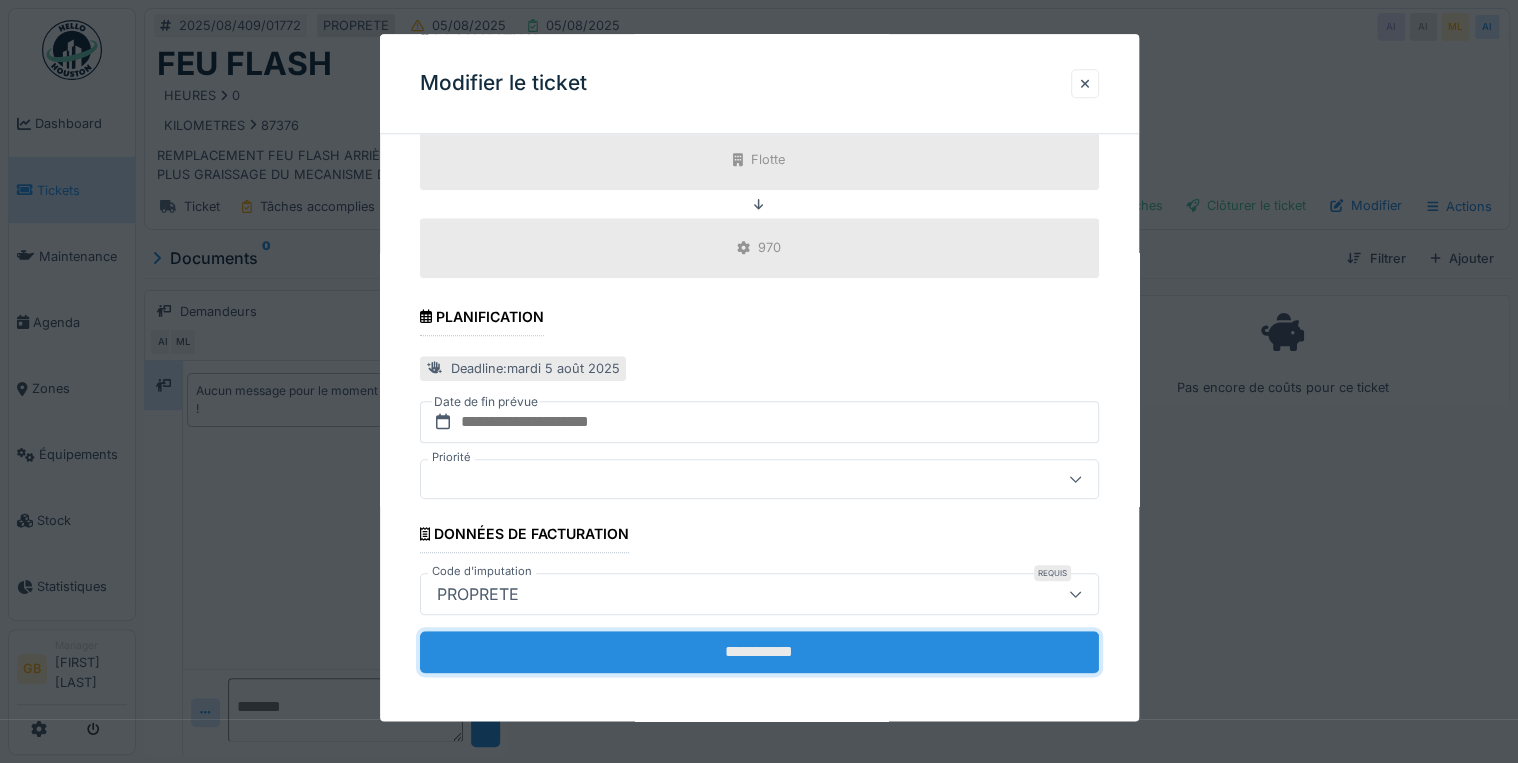 click on "**********" at bounding box center (759, 652) 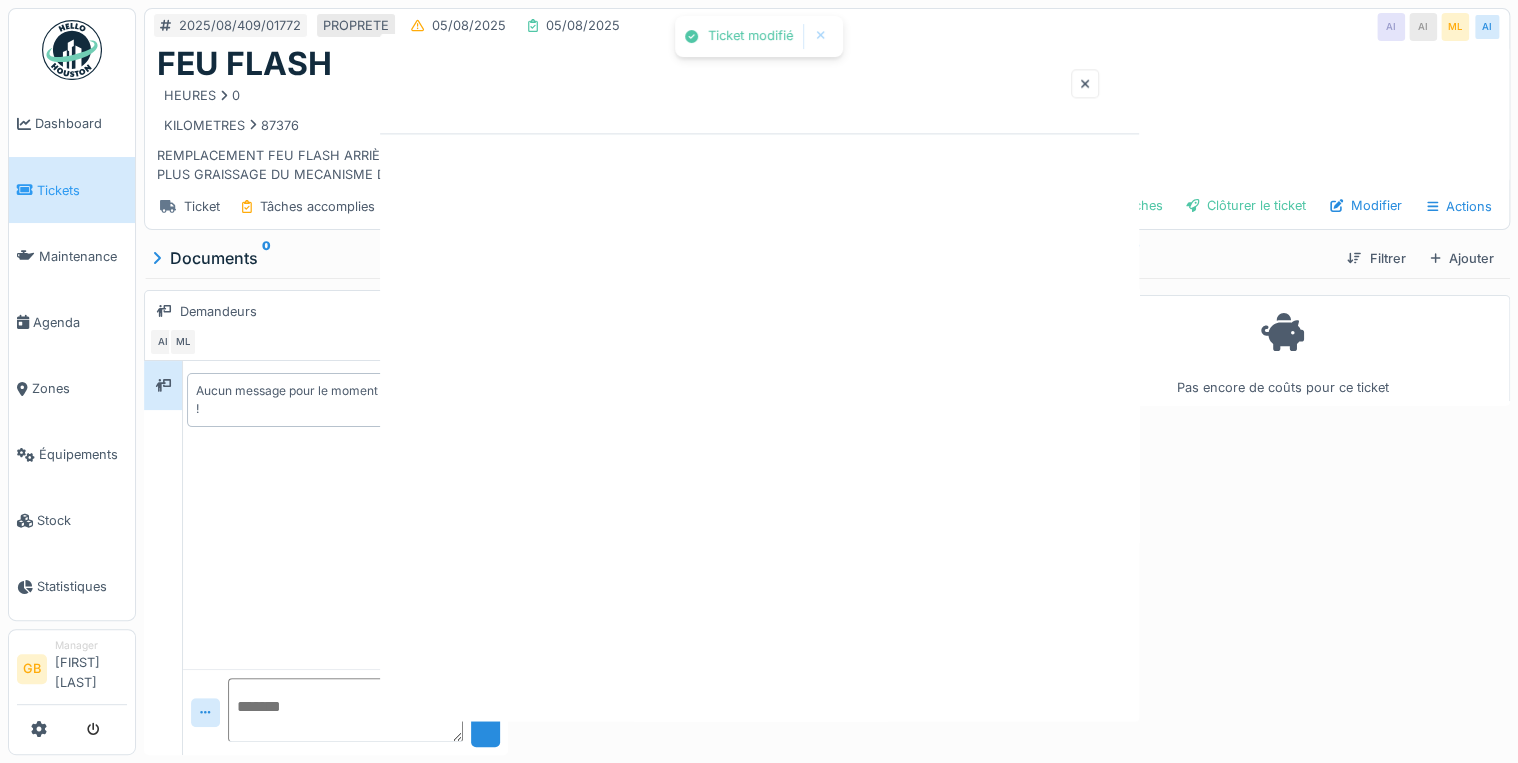 scroll, scrollTop: 0, scrollLeft: 0, axis: both 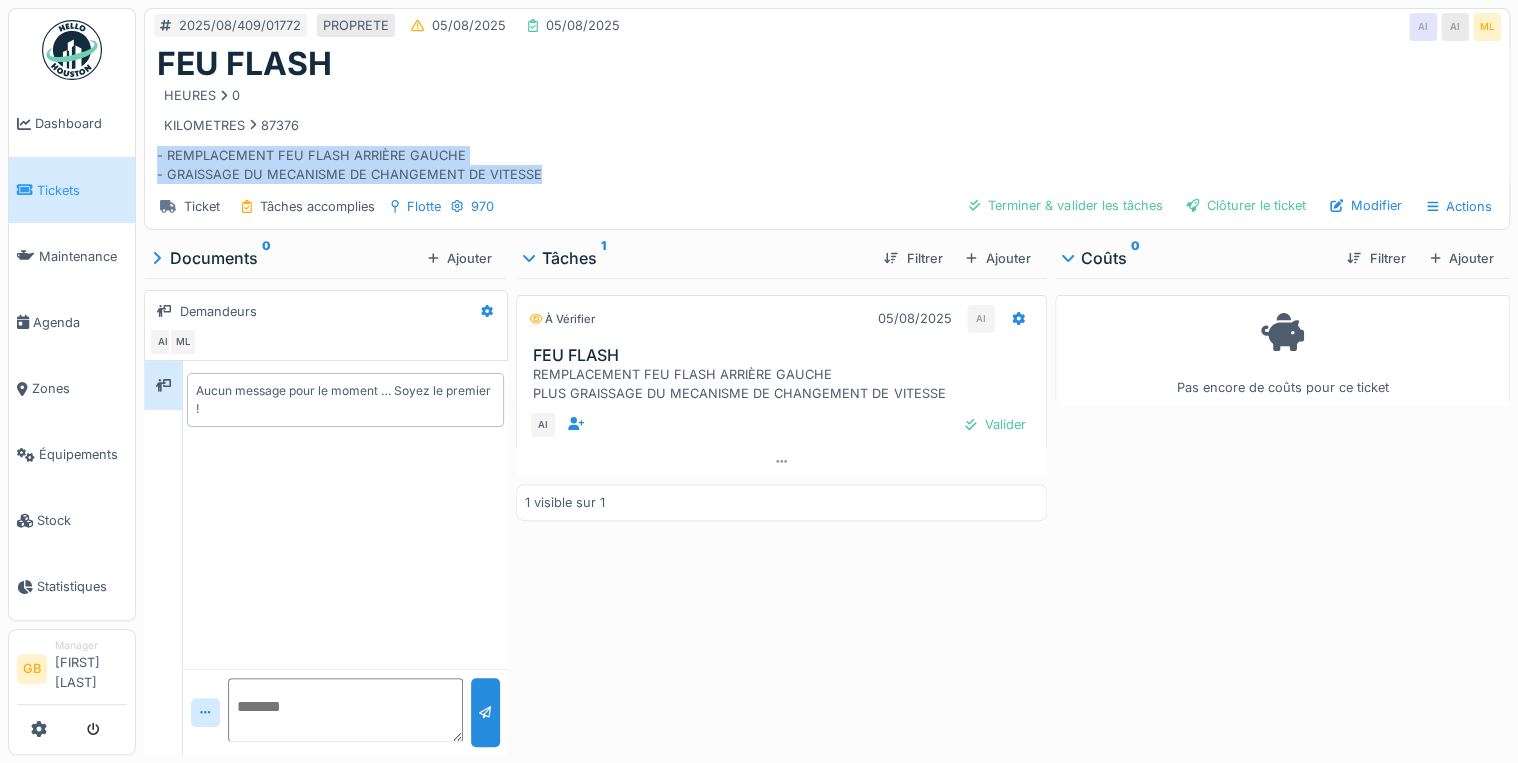 drag, startPoint x: 540, startPoint y: 180, endPoint x: 156, endPoint y: 149, distance: 385.24927 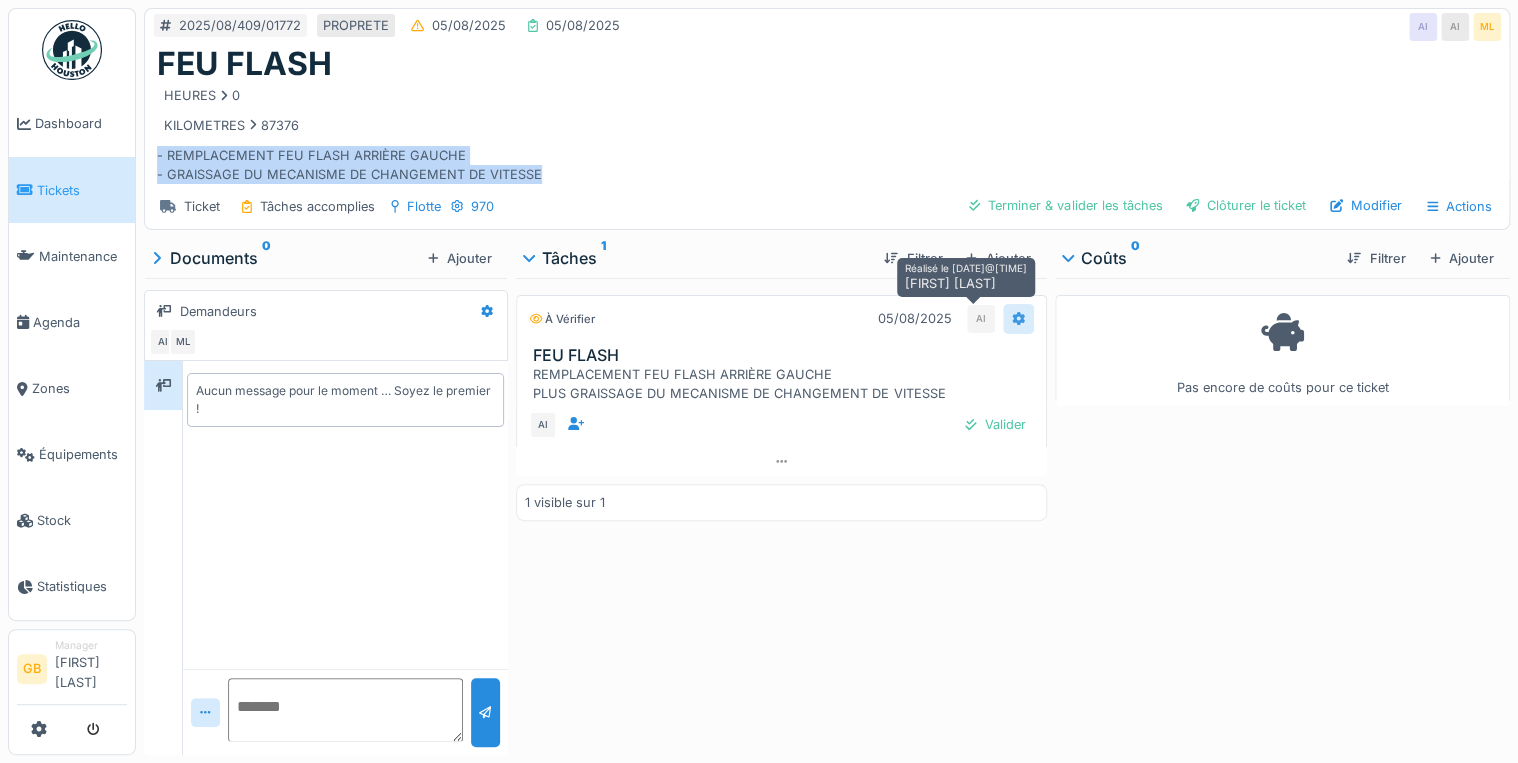 click at bounding box center (1018, 318) 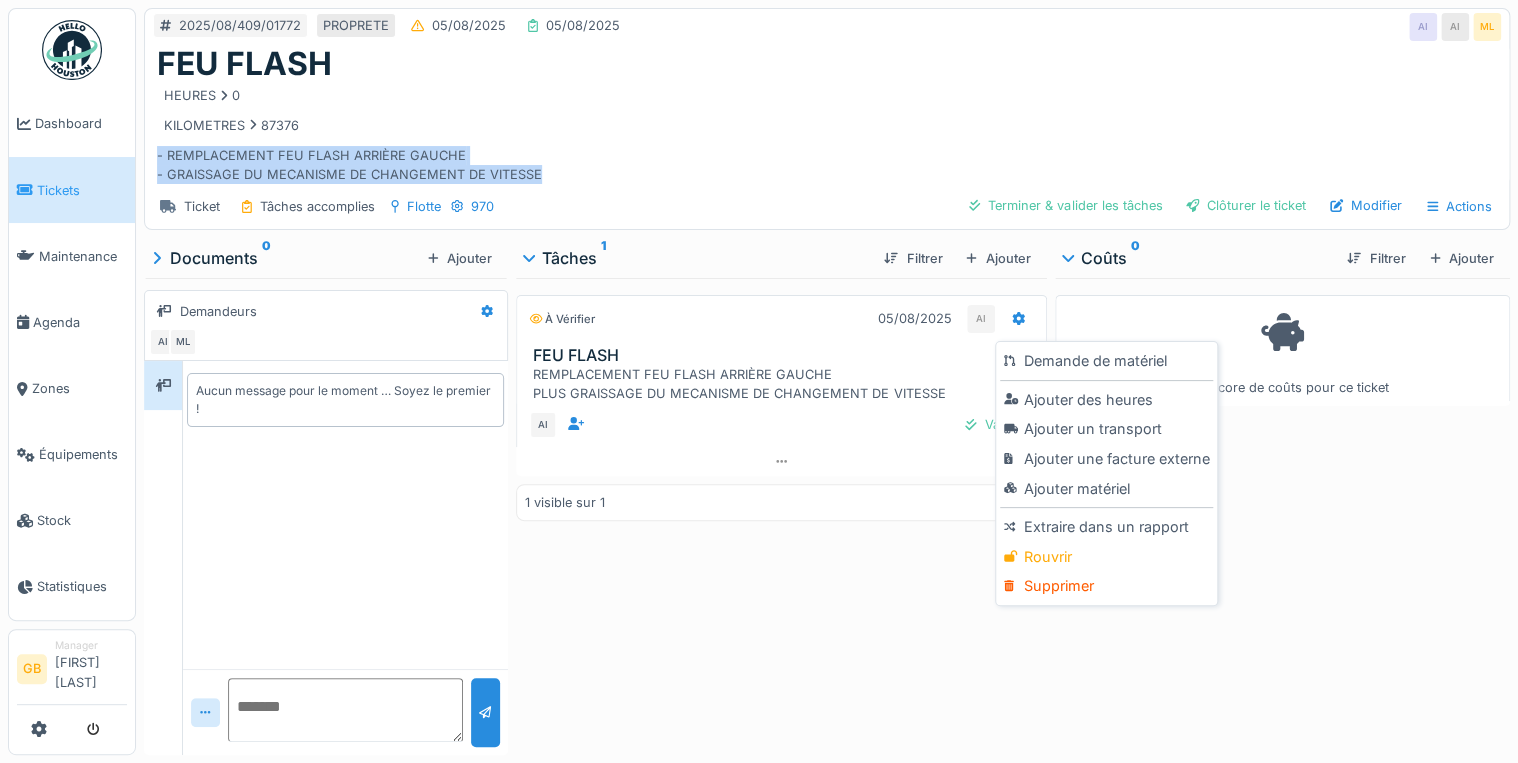 click on "Rouvrir" at bounding box center (1106, 557) 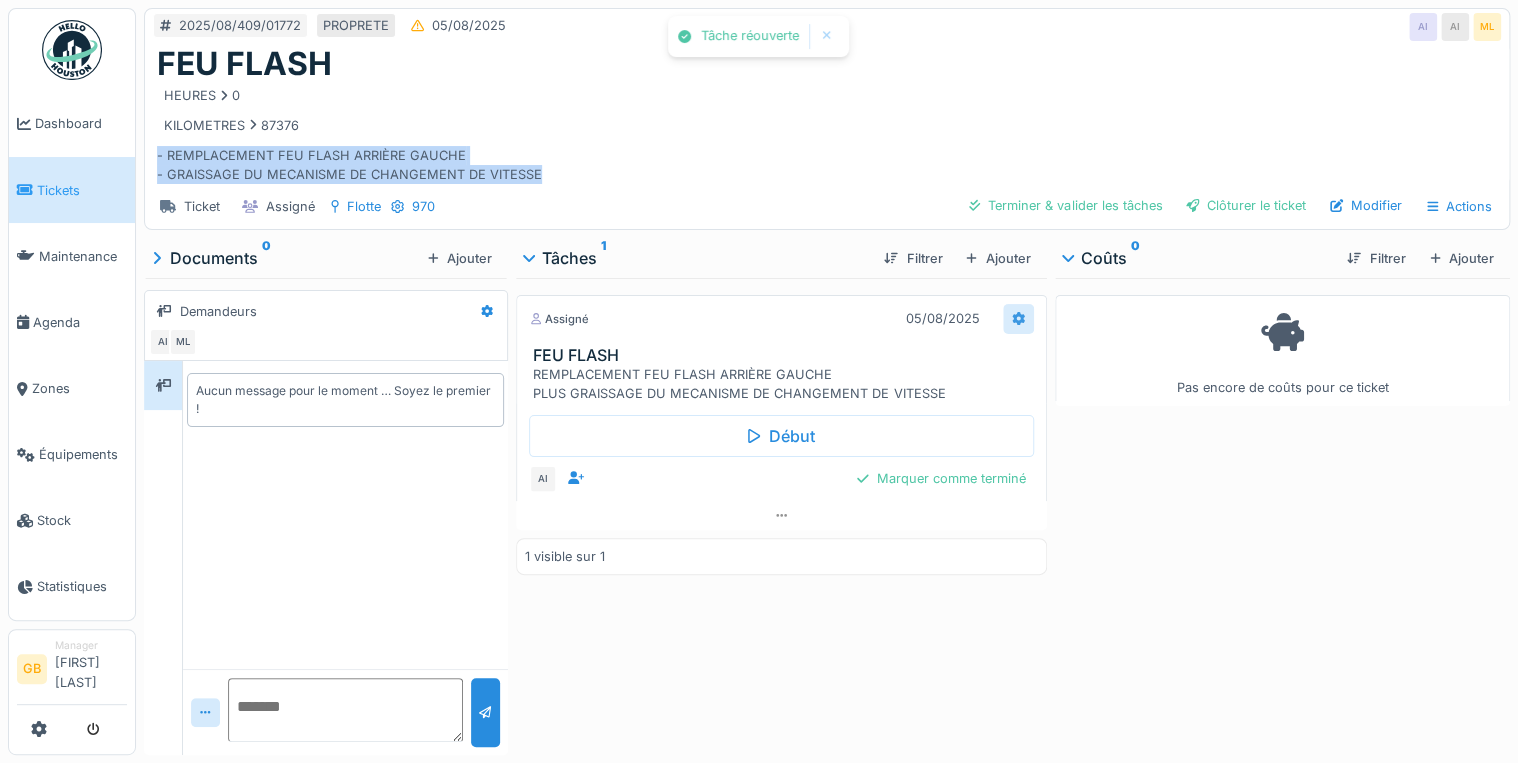 click at bounding box center [1018, 318] 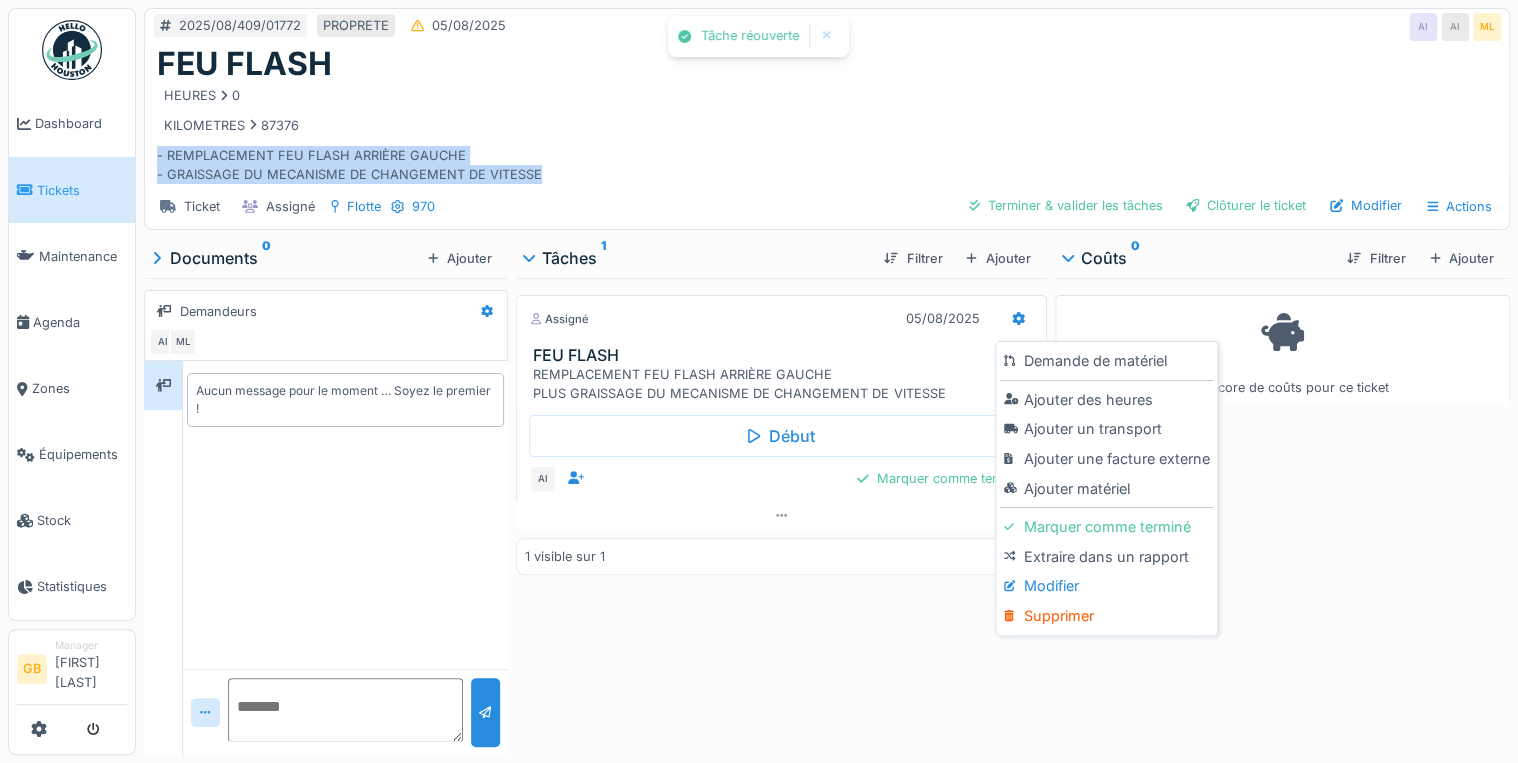 click on "Modifier" at bounding box center (1106, 586) 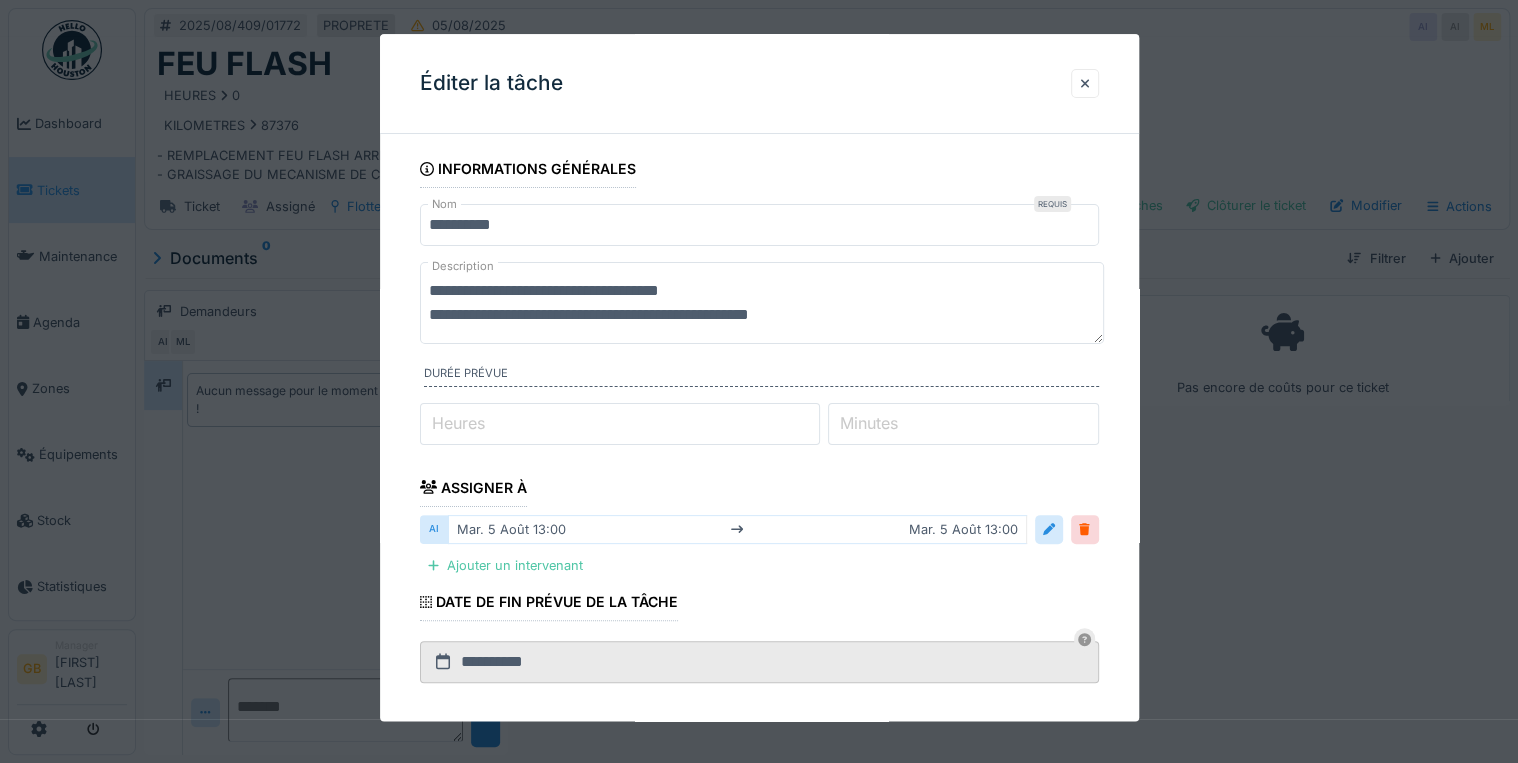 drag, startPoint x: 1006, startPoint y: 301, endPoint x: 124, endPoint y: 285, distance: 882.14514 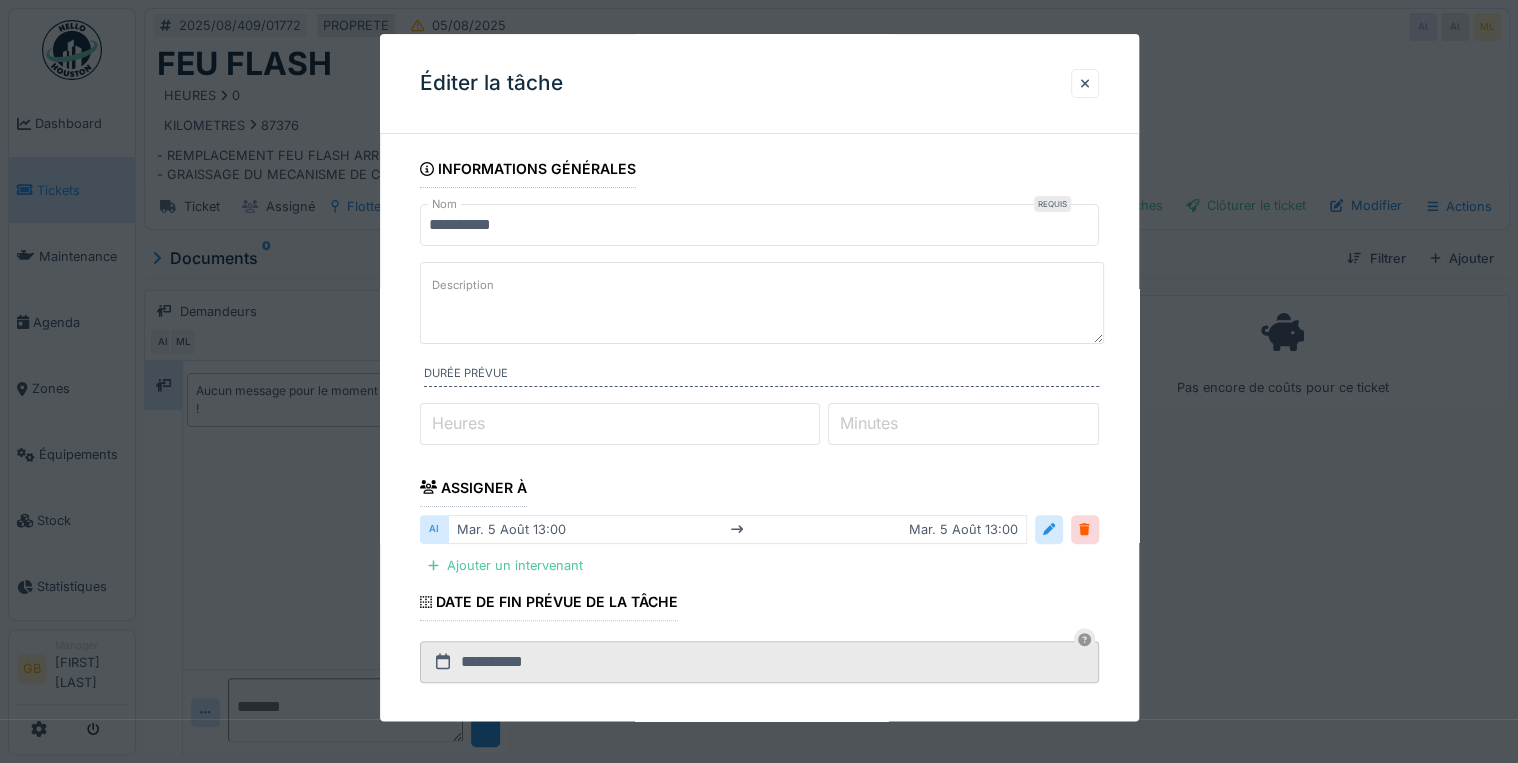paste on "**********" 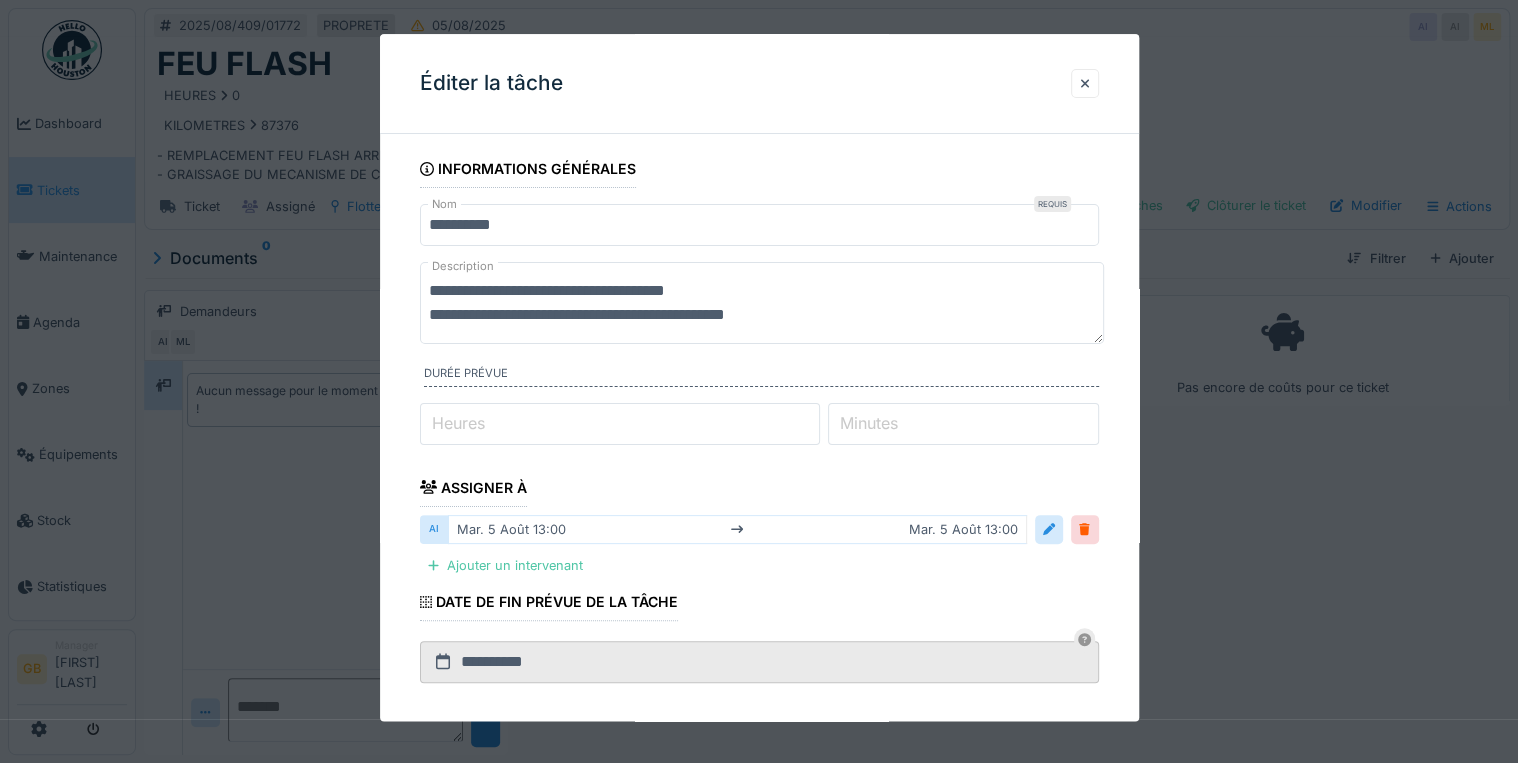 type on "**********" 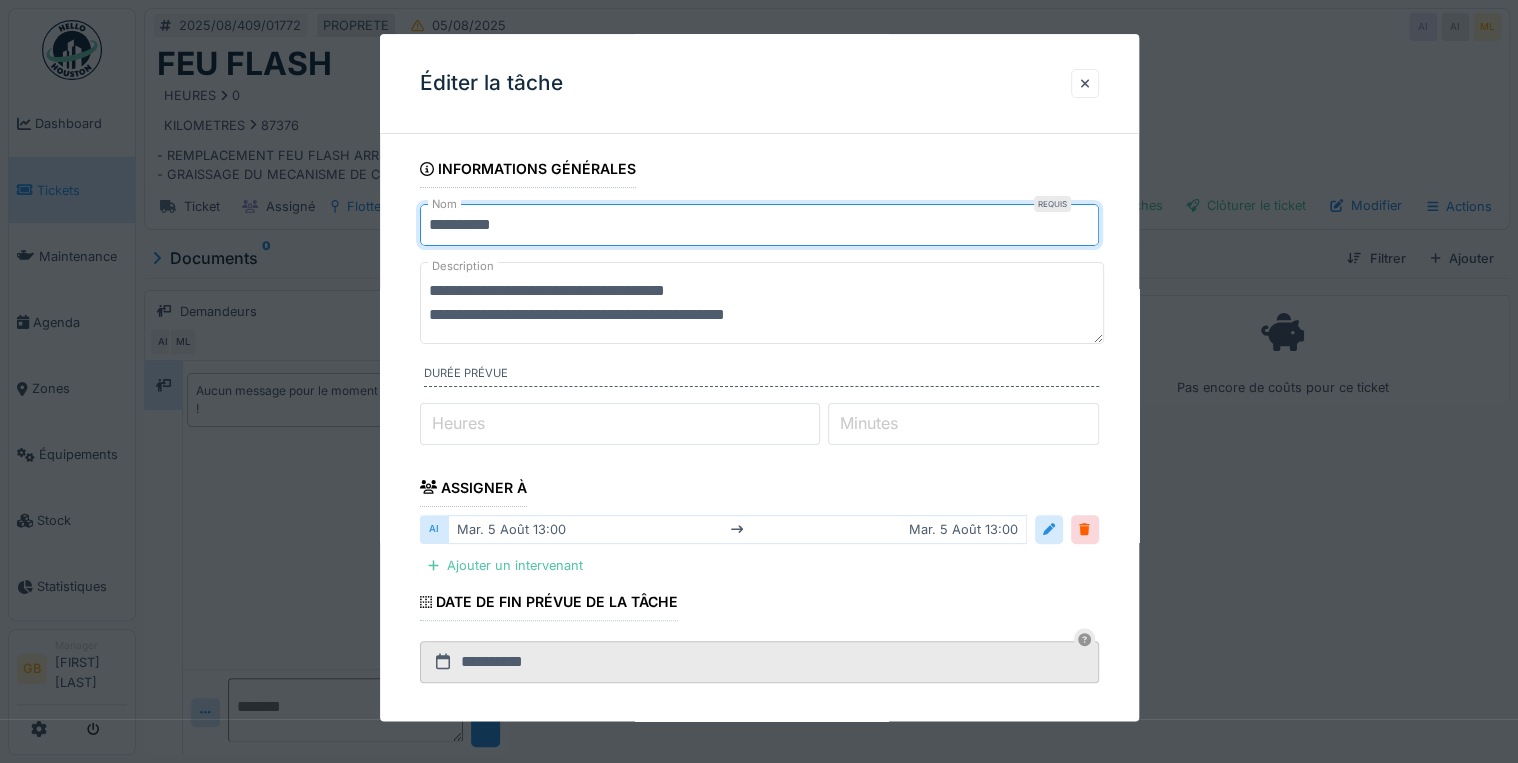 click on "**********" at bounding box center (762, 303) 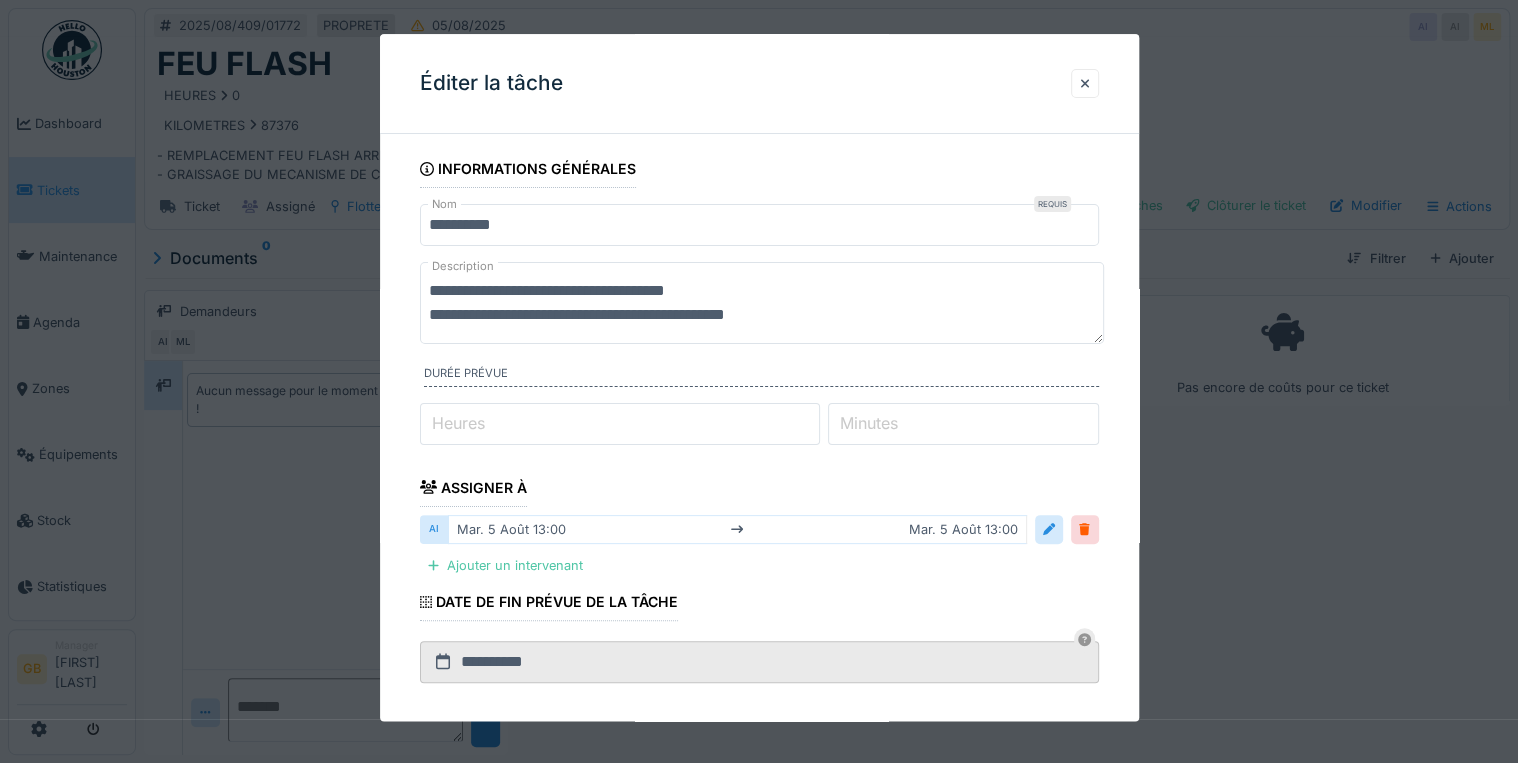 click on "**********" at bounding box center (759, 585) 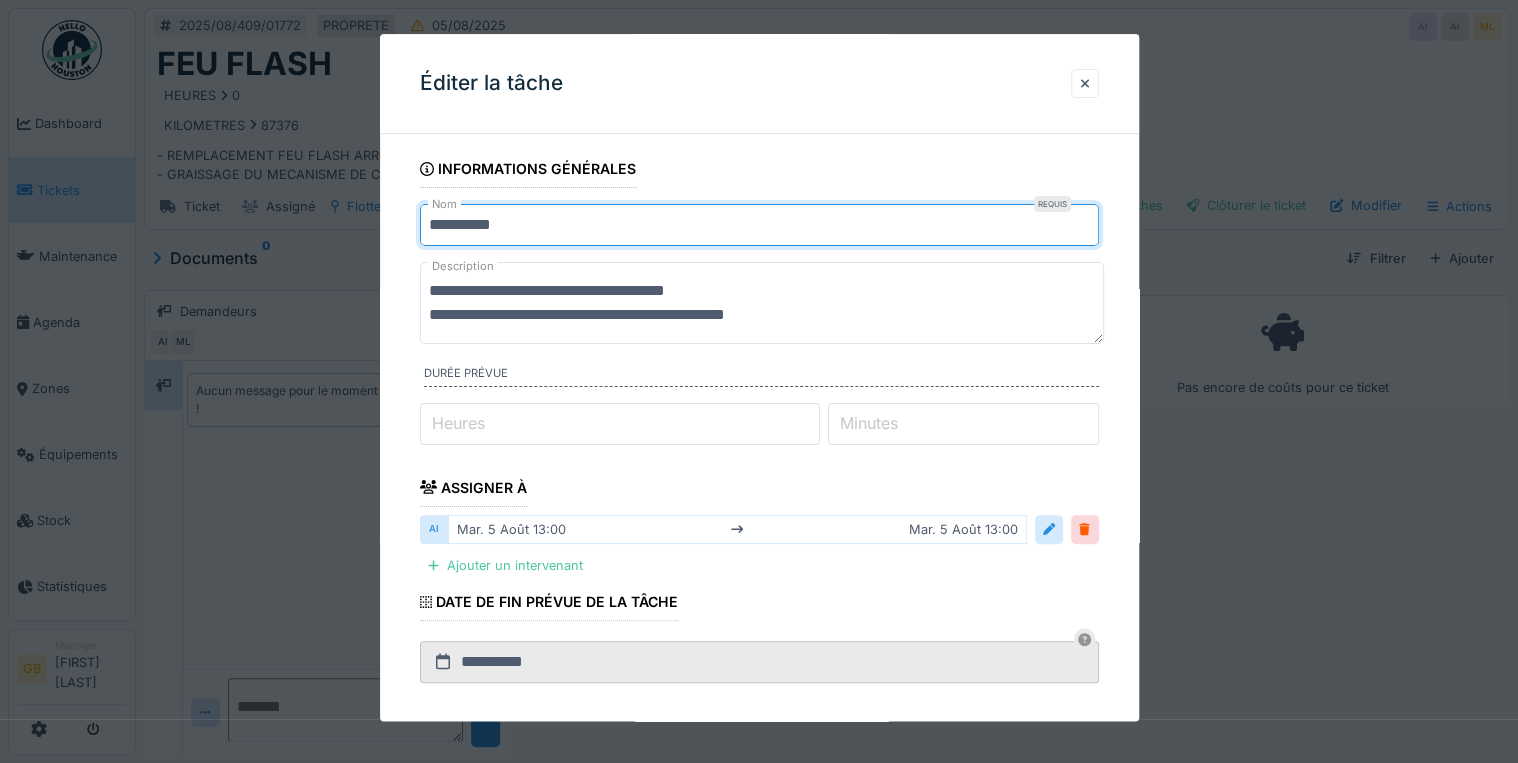 click on "*********" at bounding box center (759, 225) 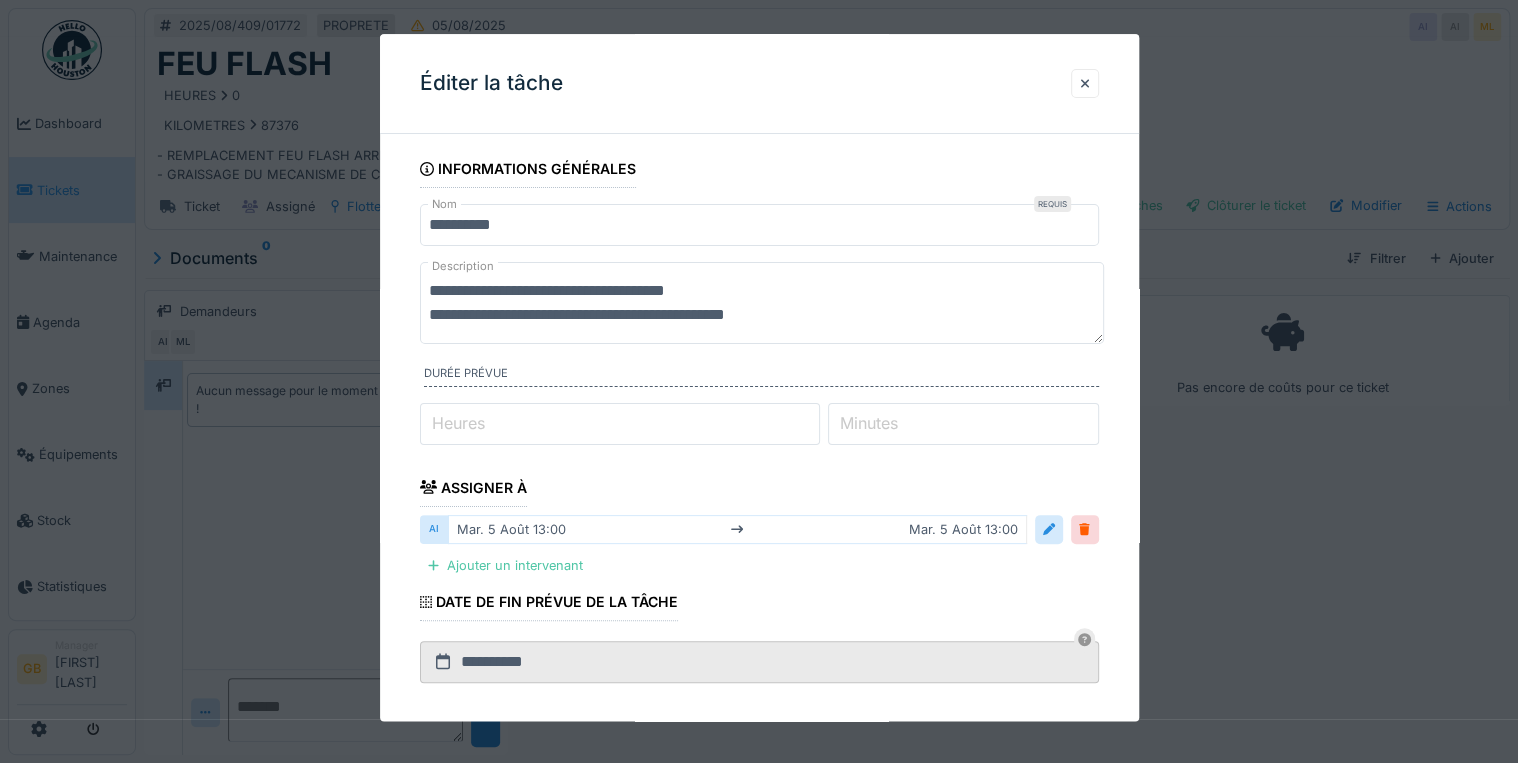 drag, startPoint x: 919, startPoint y: 316, endPoint x: 420, endPoint y: 275, distance: 500.68155 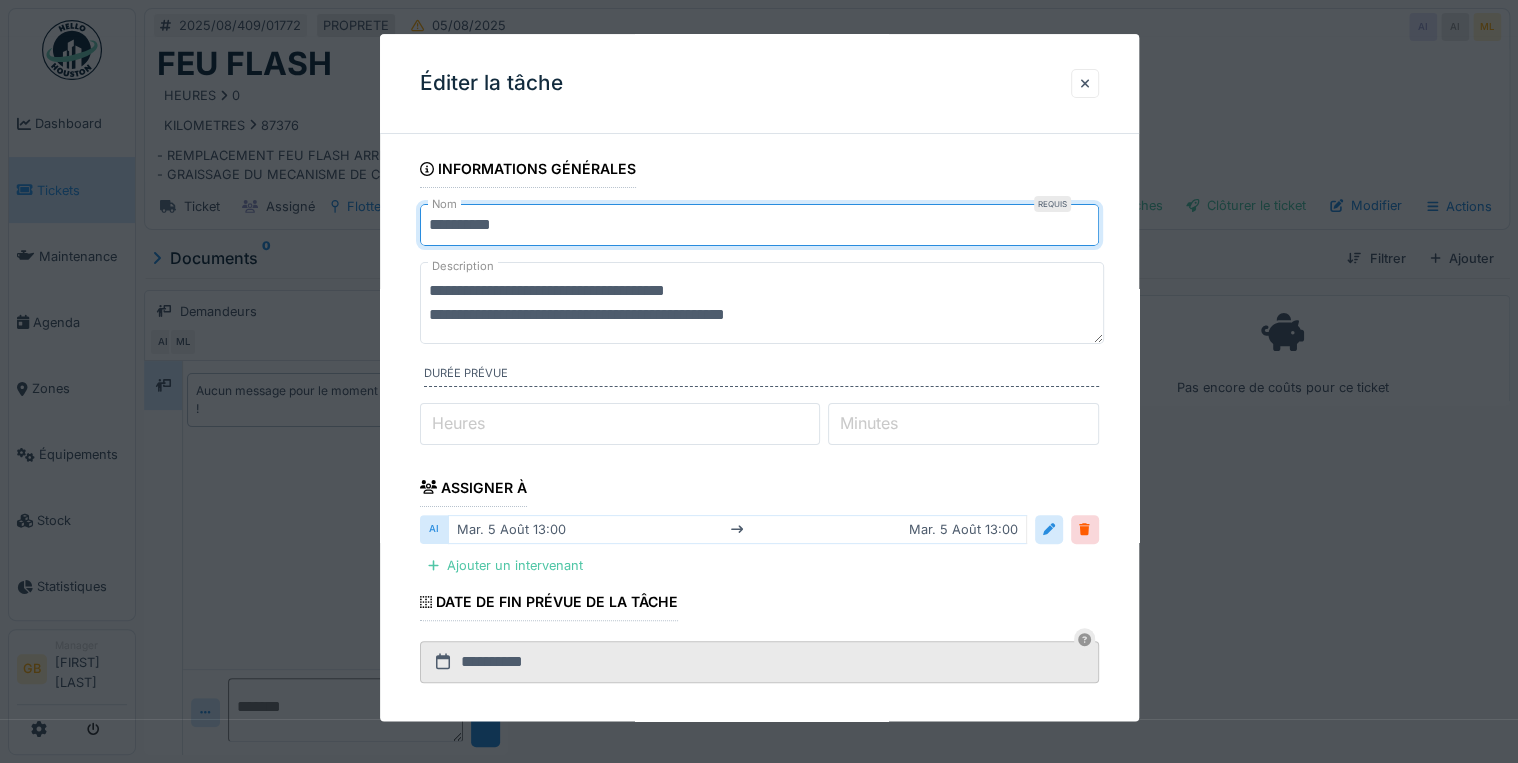 click on "*********" at bounding box center (759, 225) 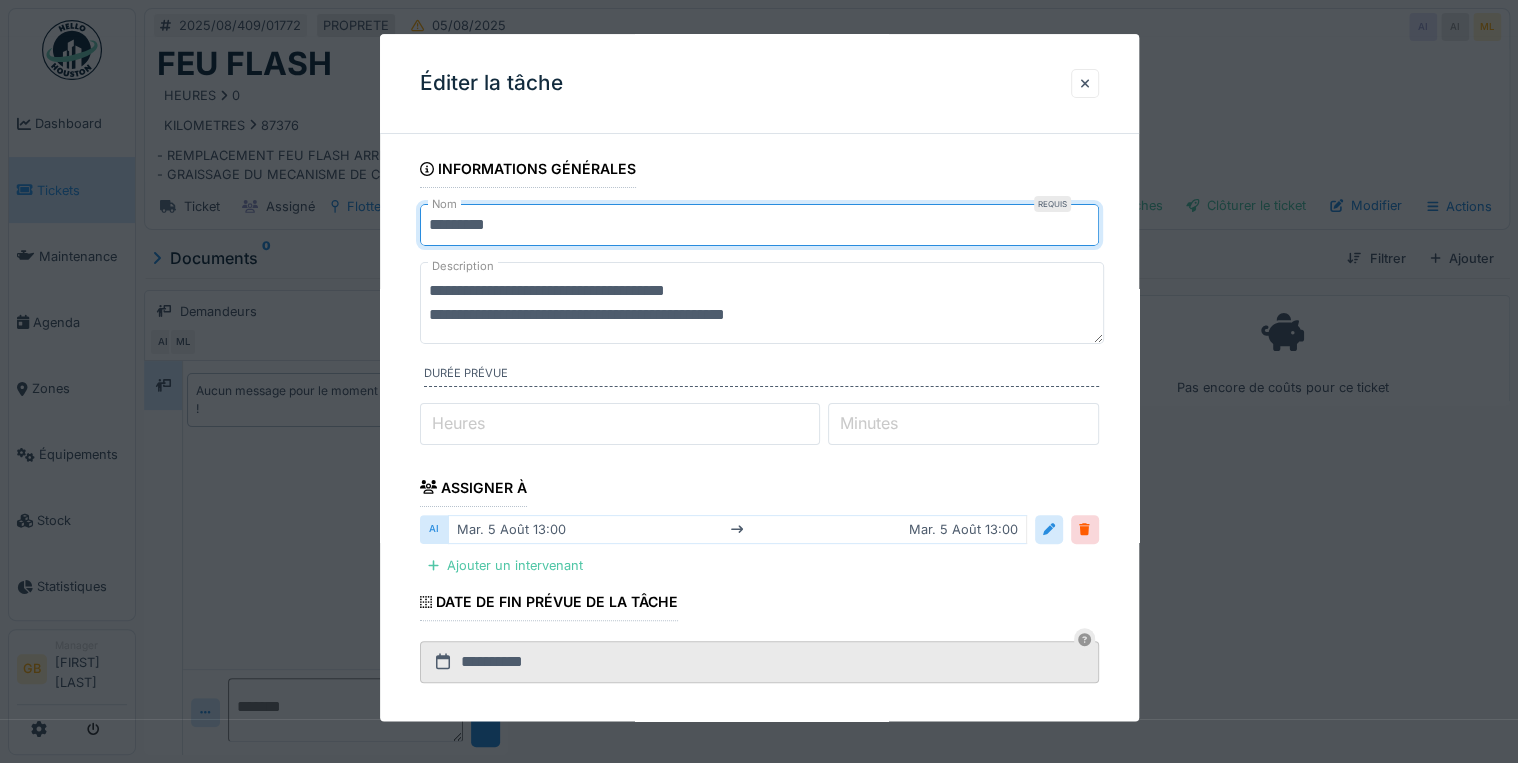 type on "*********" 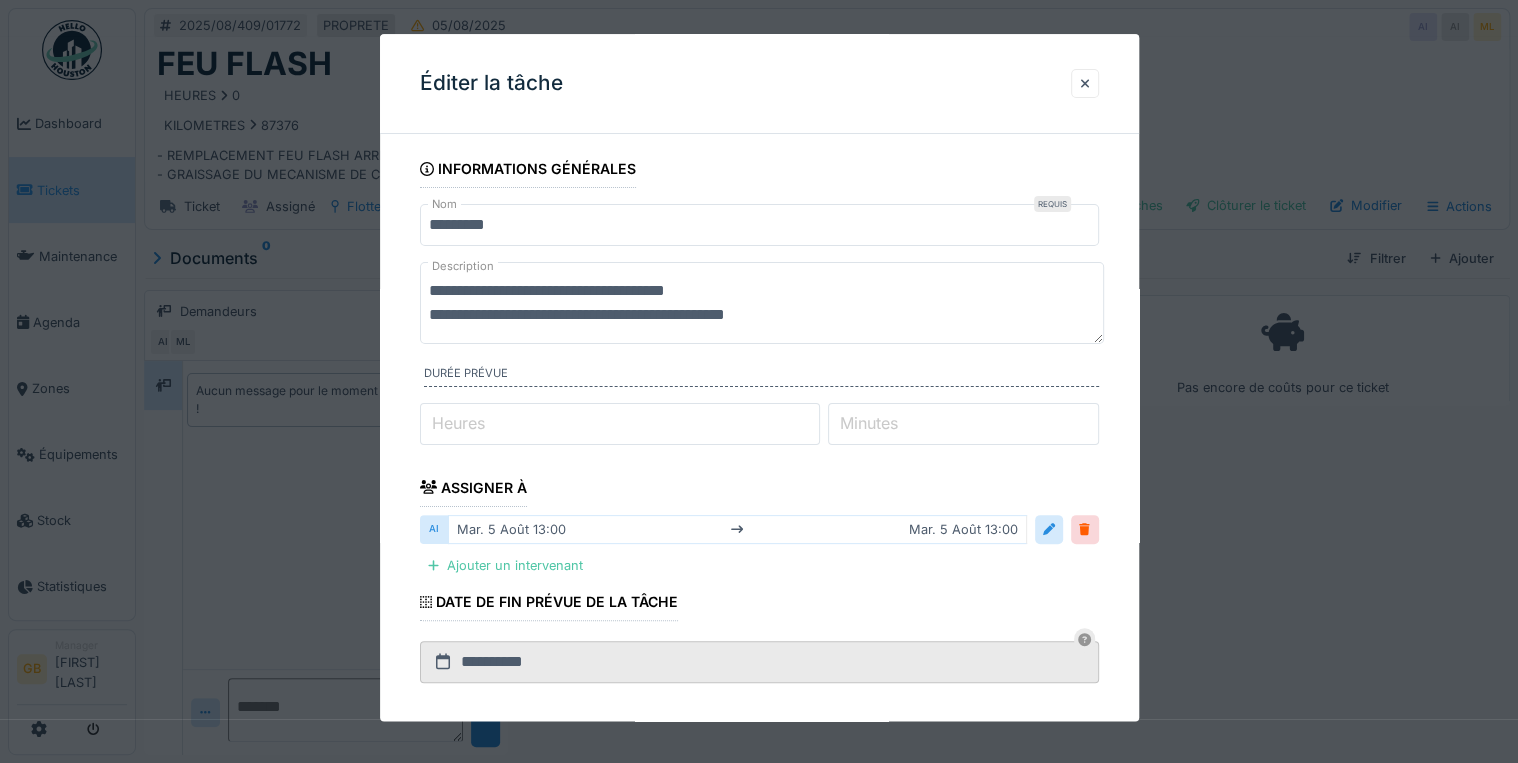 drag, startPoint x: 937, startPoint y: 311, endPoint x: 344, endPoint y: 283, distance: 593.6607 